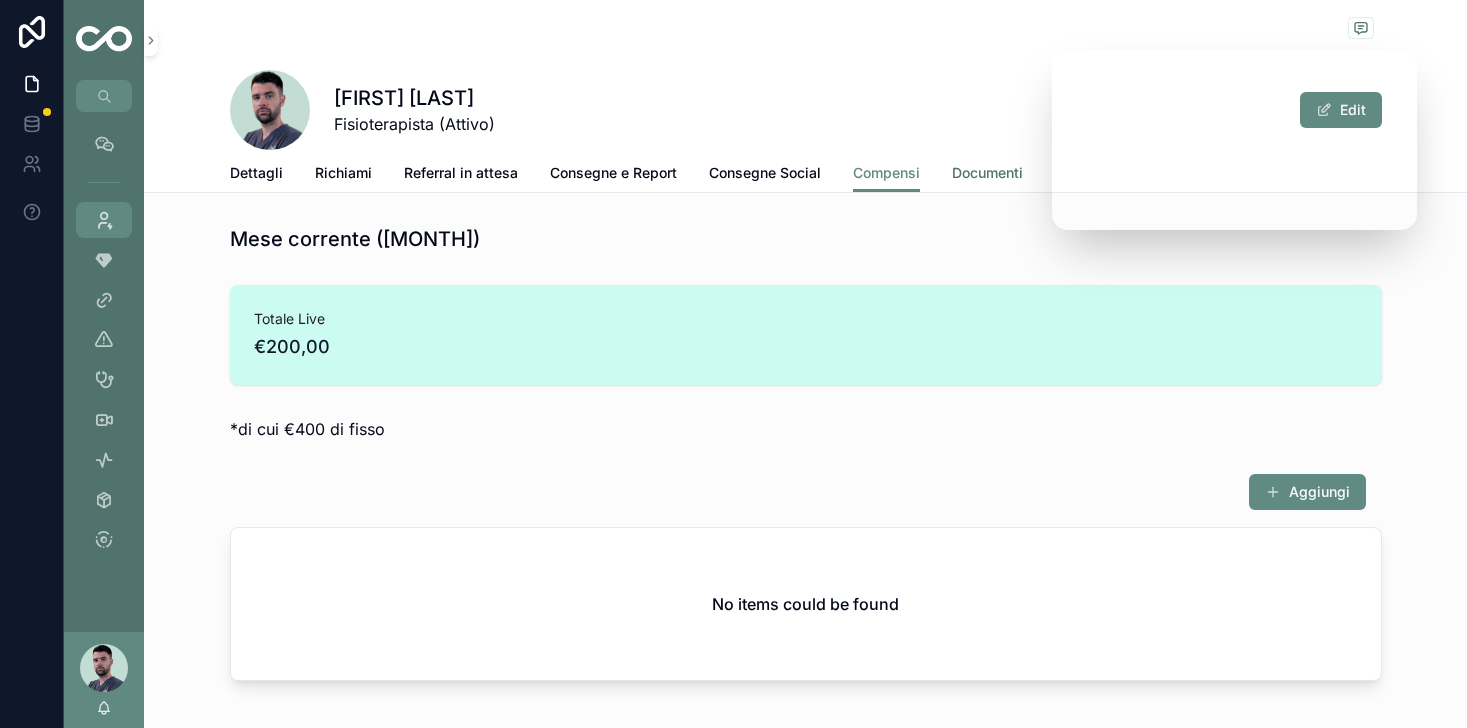 scroll, scrollTop: 0, scrollLeft: 0, axis: both 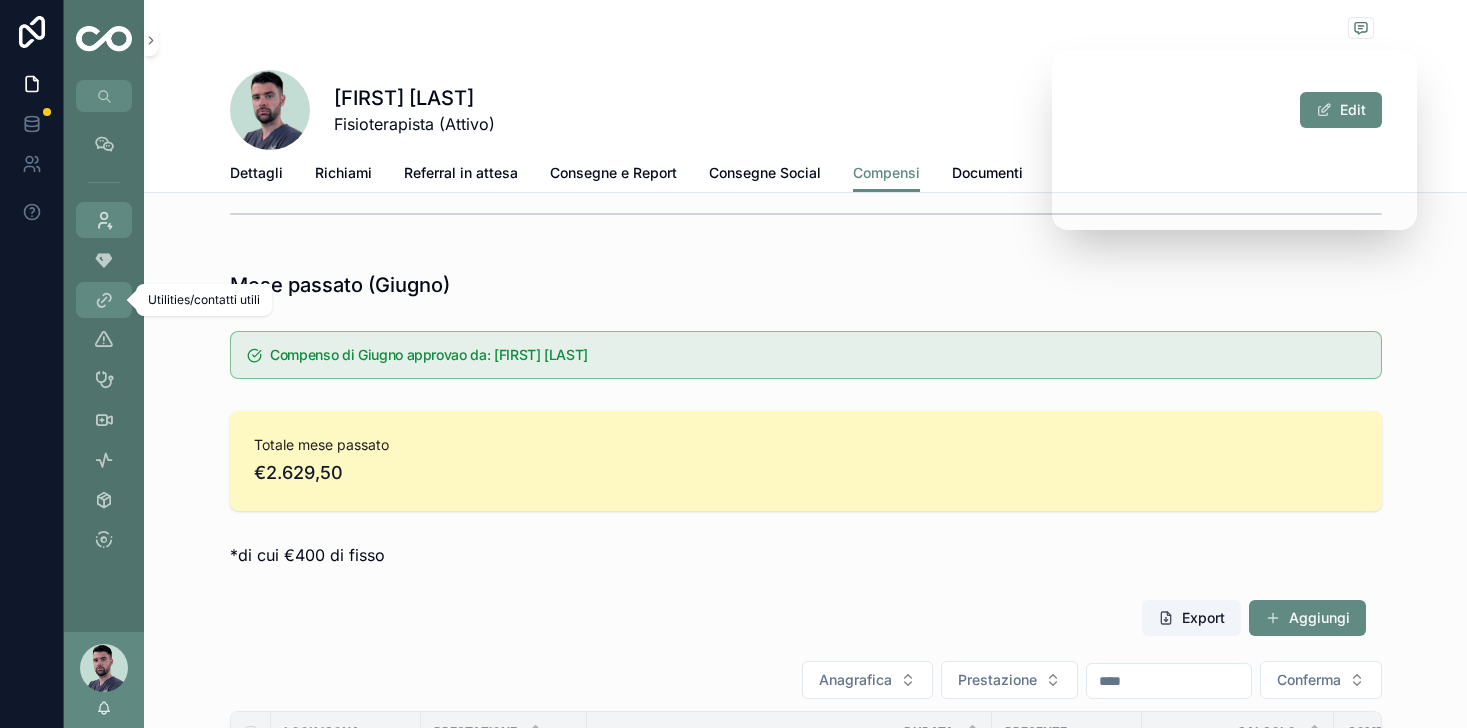 click at bounding box center (104, 300) 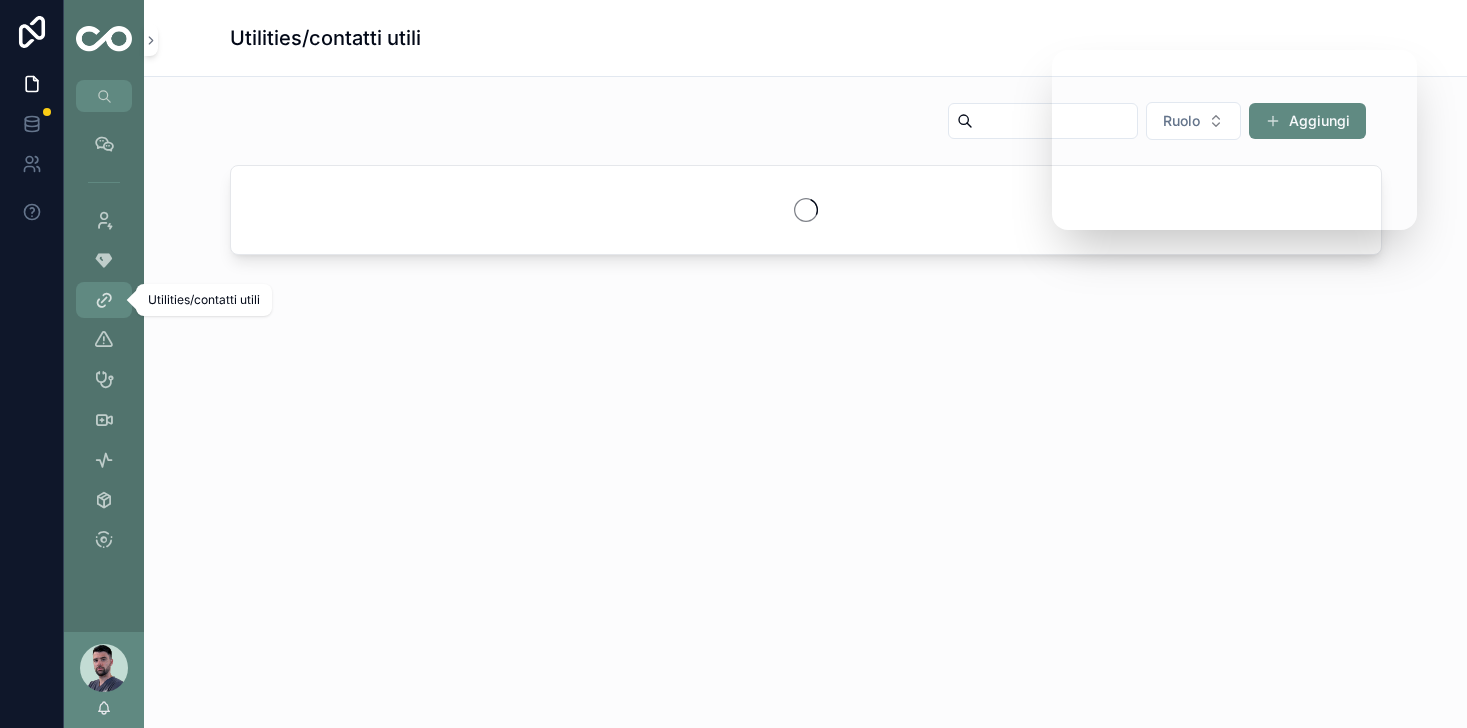scroll, scrollTop: 0, scrollLeft: 0, axis: both 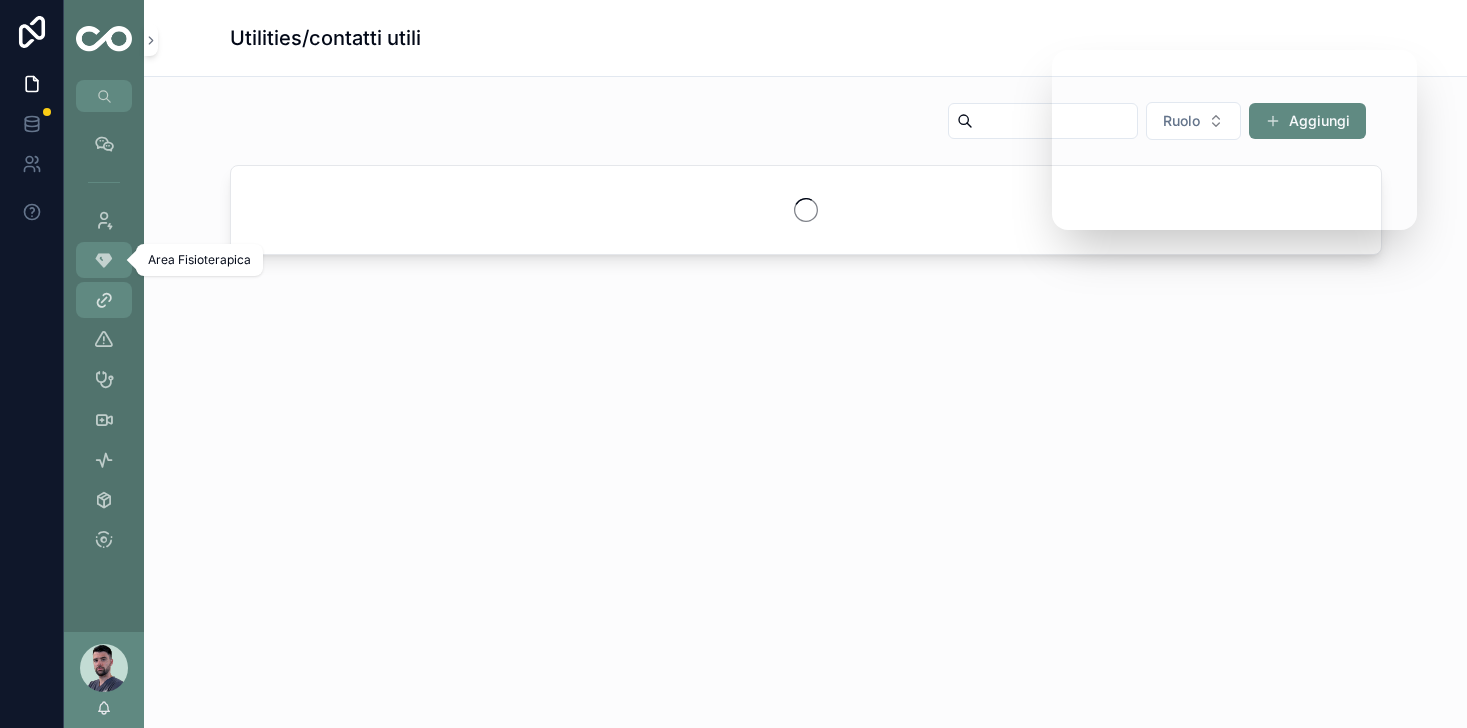 click on "Area Fisioterapica" at bounding box center [104, 260] 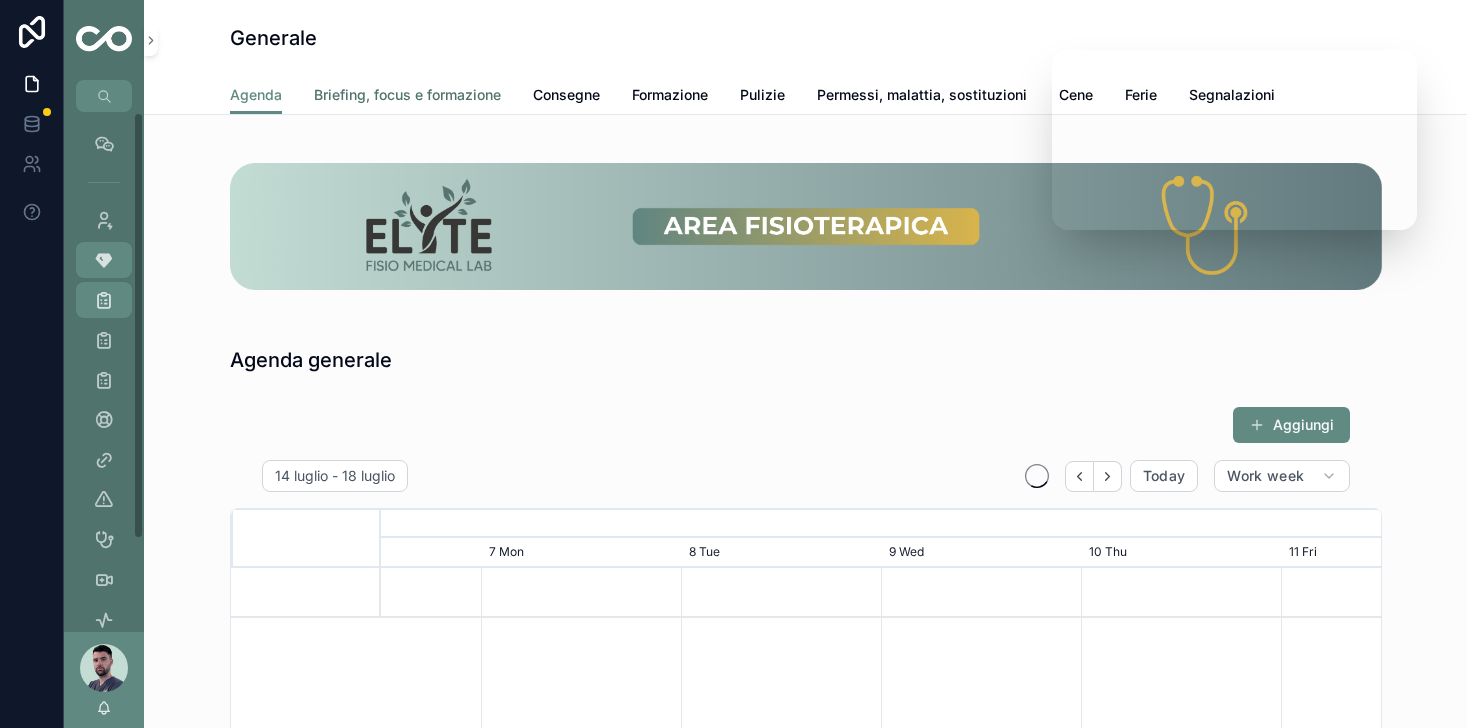scroll, scrollTop: 0, scrollLeft: 1500, axis: horizontal 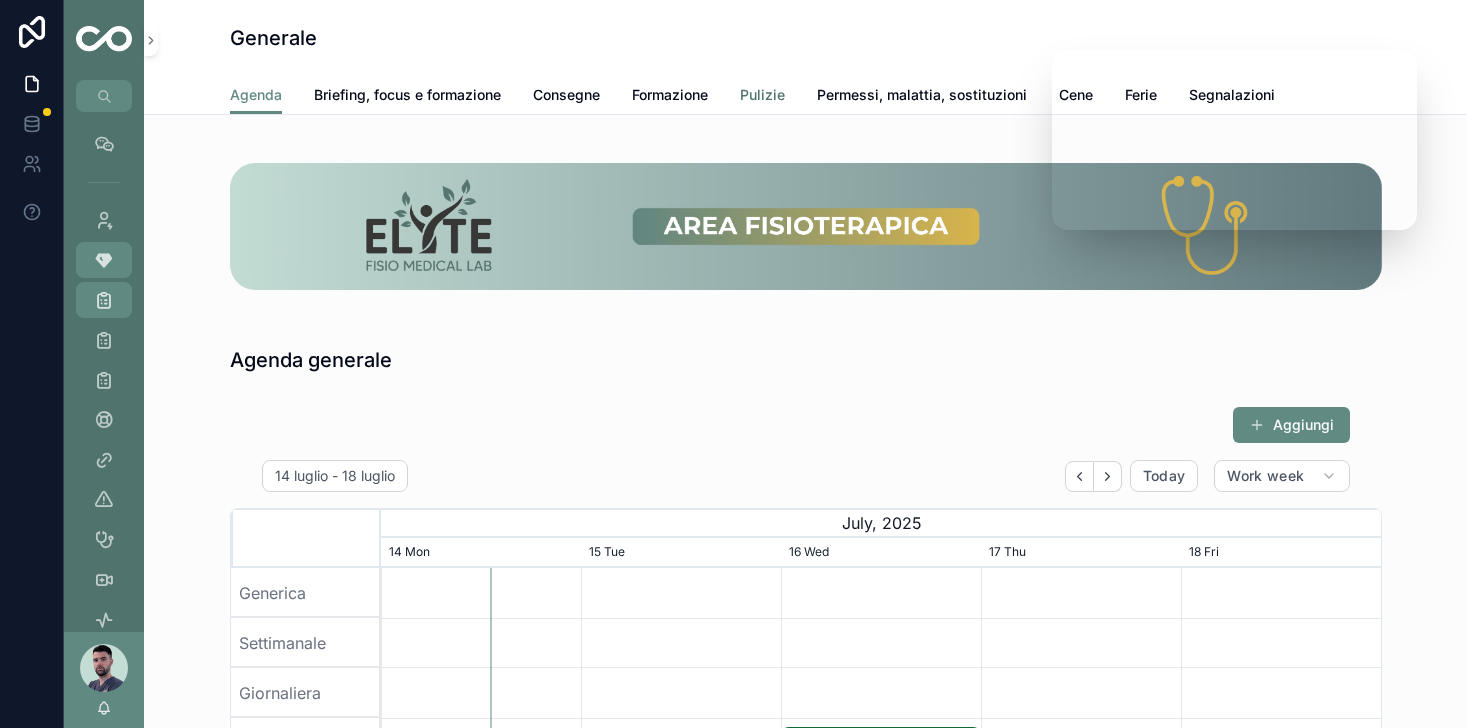 click on "Pulizie" at bounding box center [762, 95] 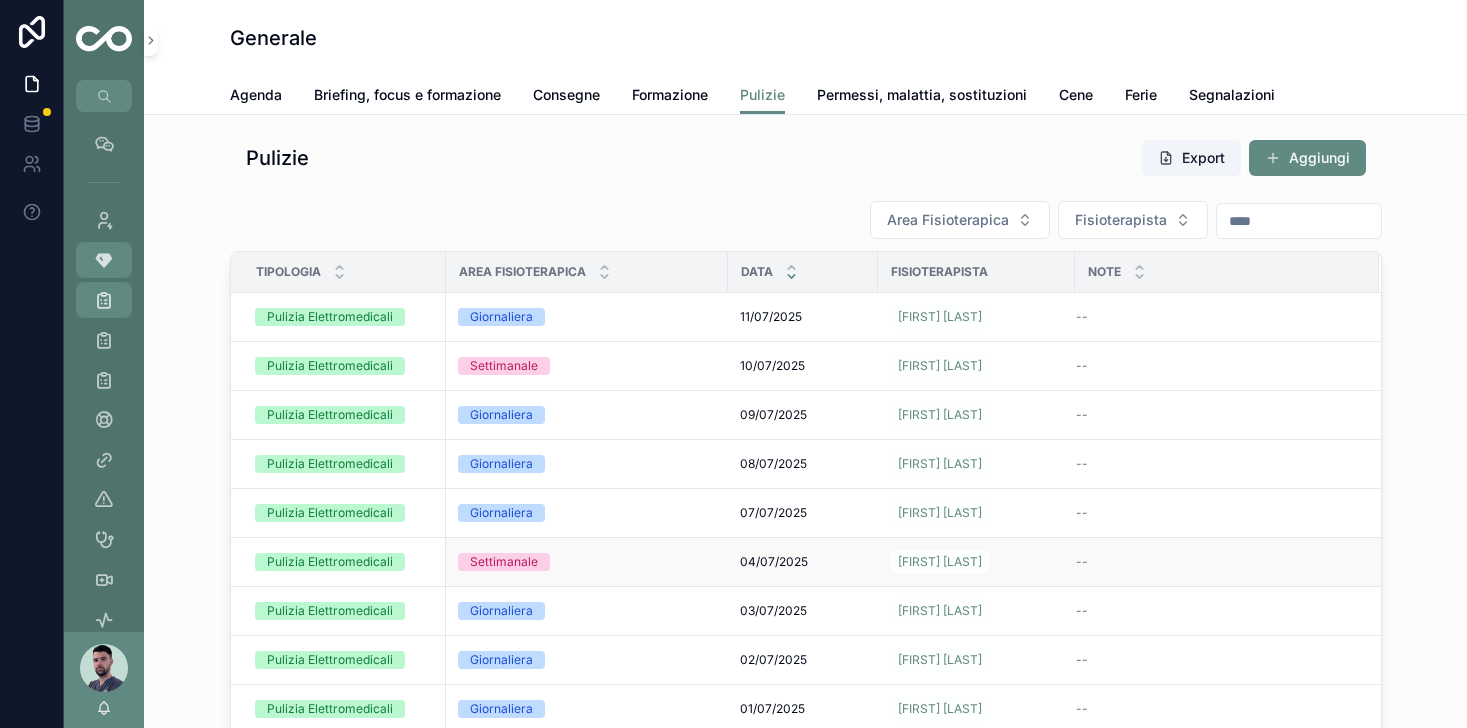 scroll, scrollTop: 32, scrollLeft: 0, axis: vertical 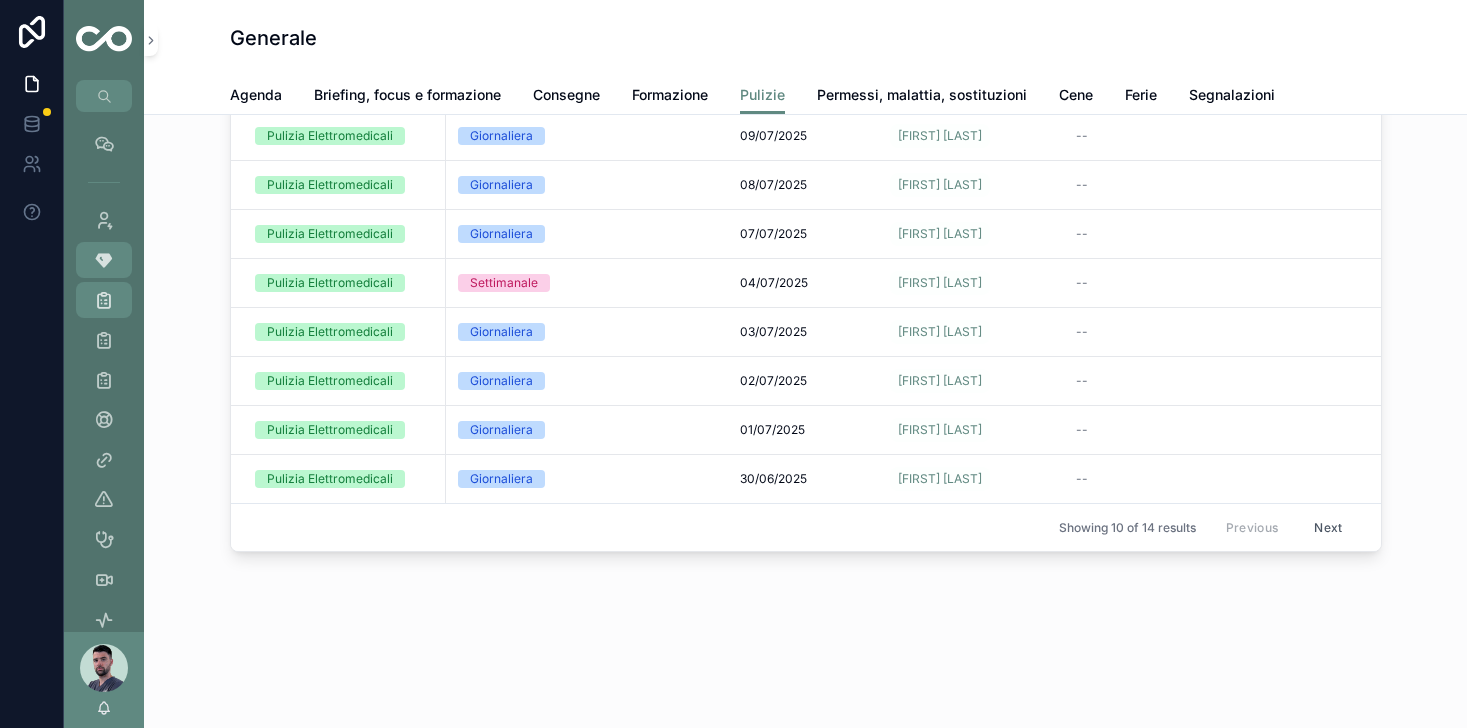 click on "Next" at bounding box center [1328, 527] 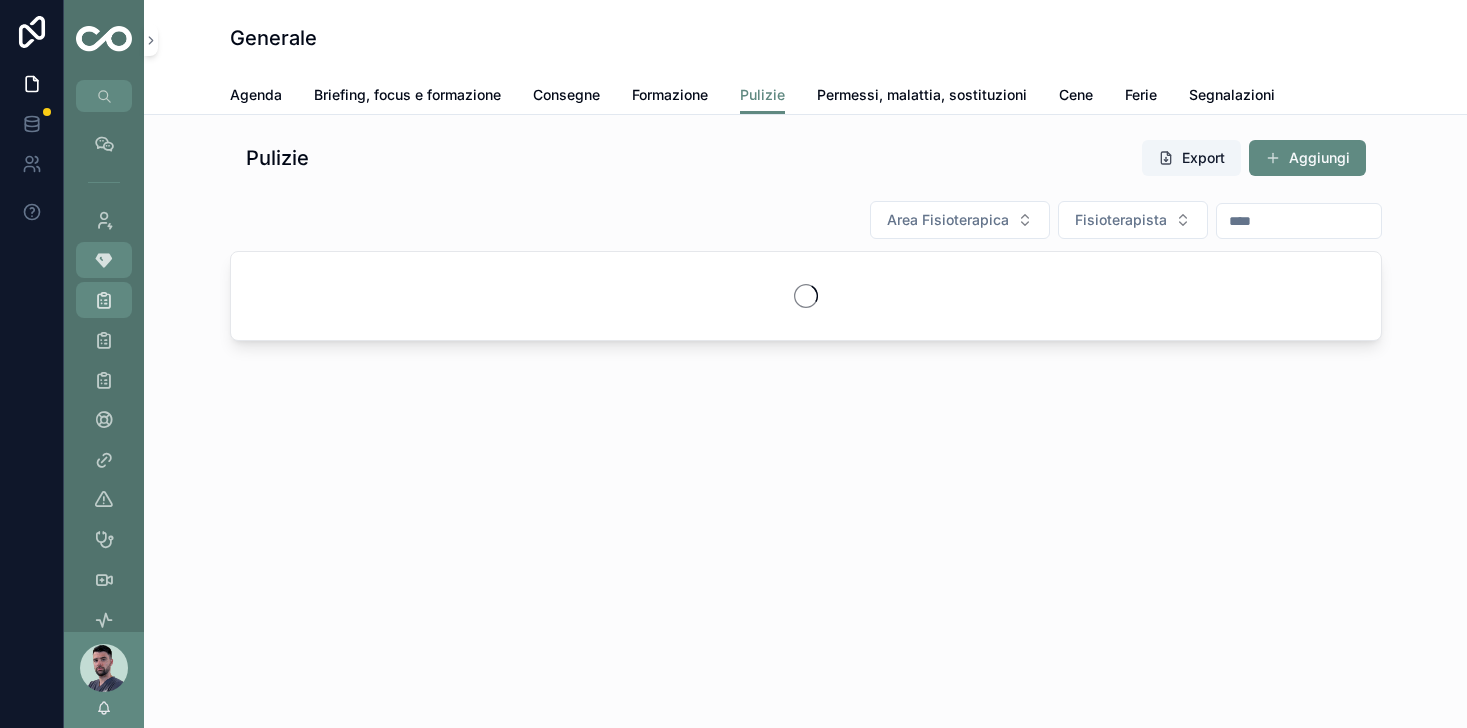 scroll, scrollTop: 0, scrollLeft: 0, axis: both 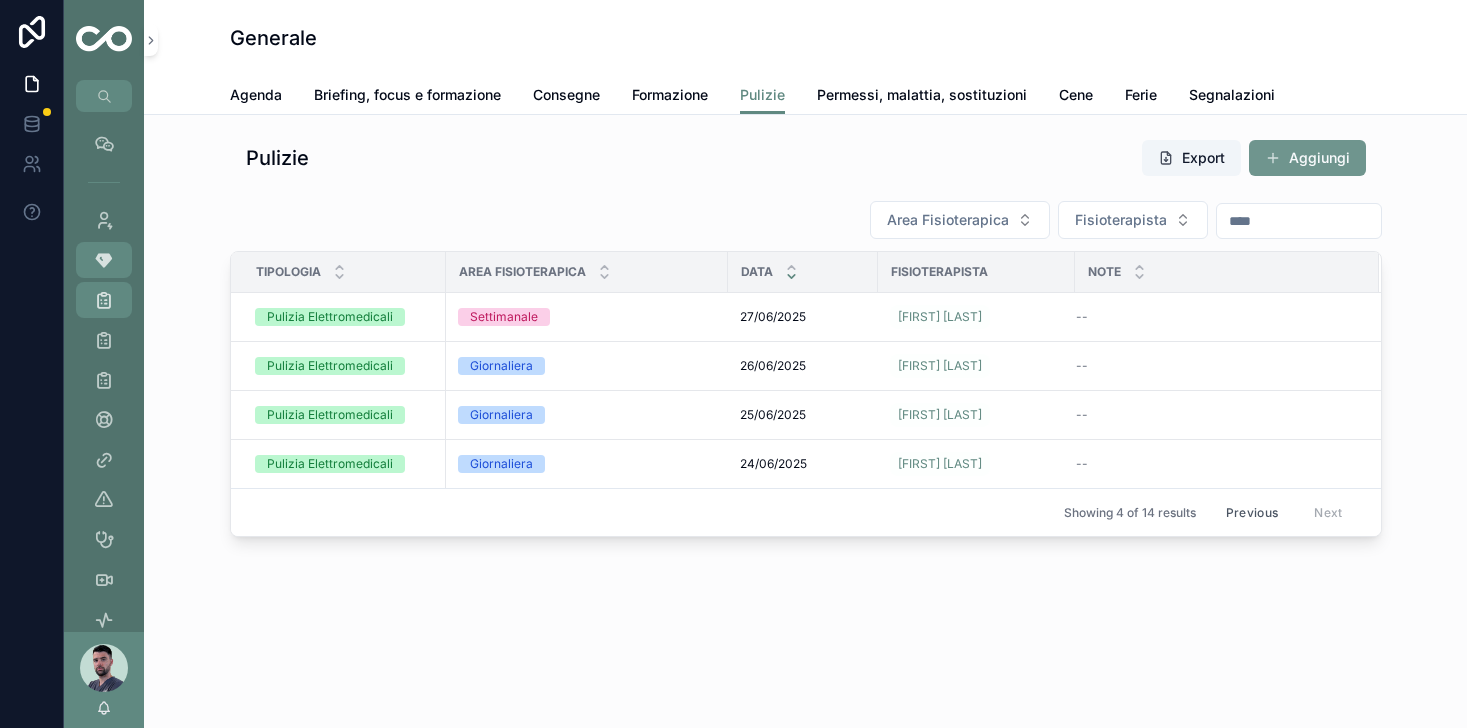 click on "Aggiungi" at bounding box center (1307, 158) 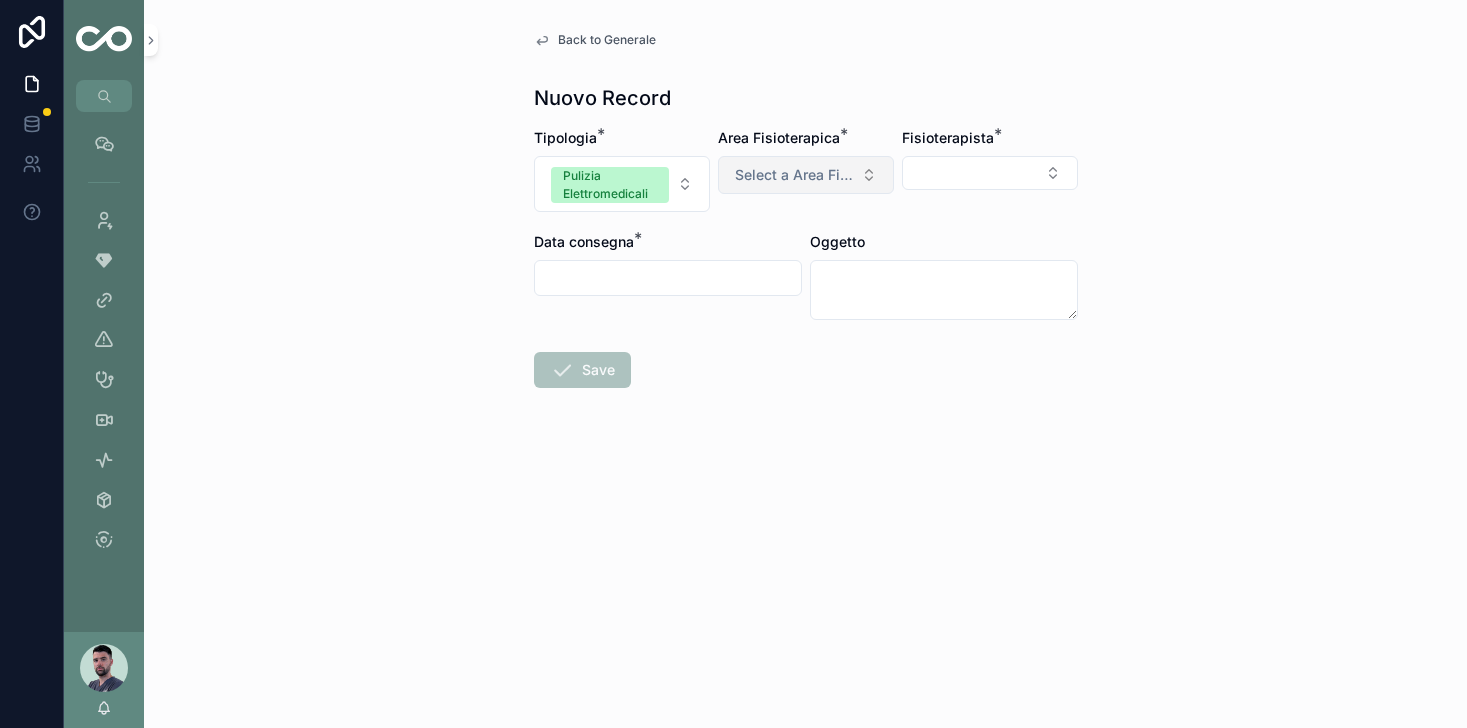 click on "Select a Area Fisioterapica" at bounding box center (806, 175) 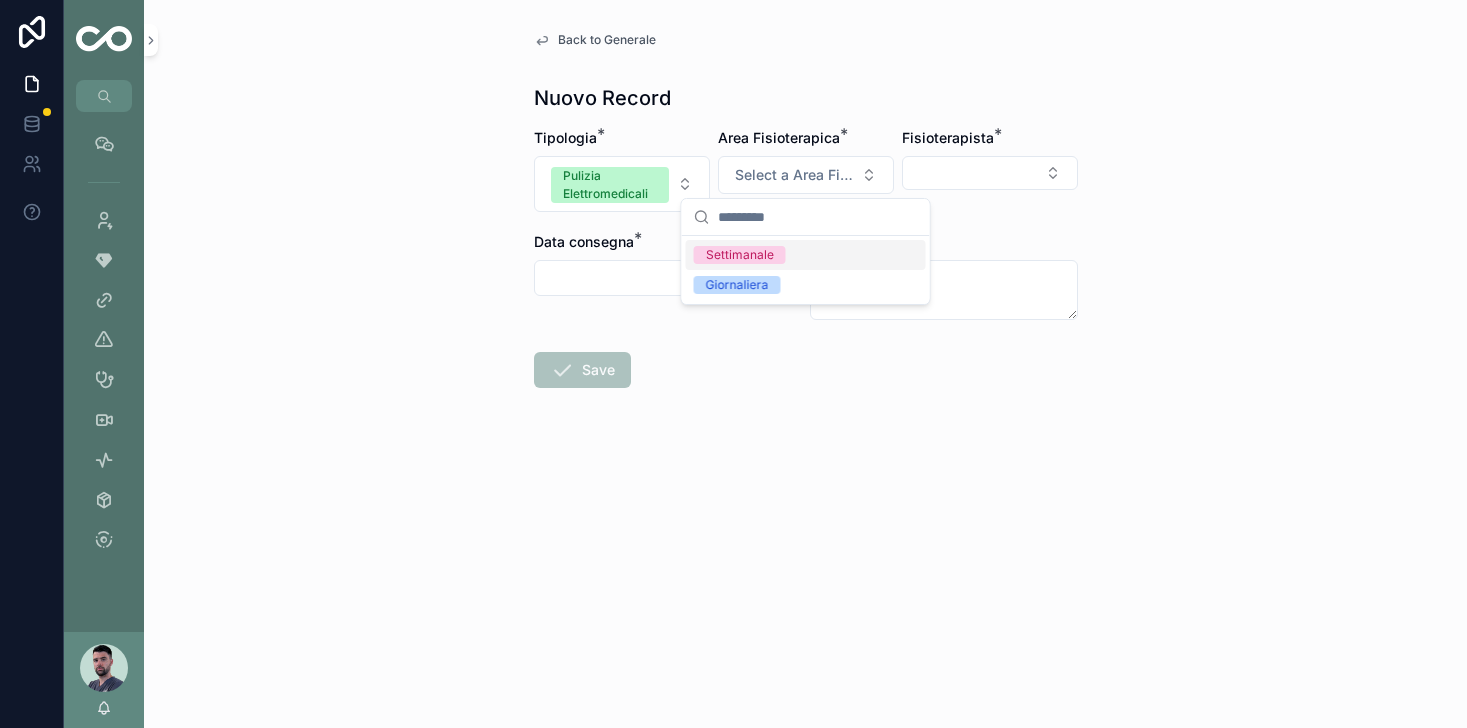 click on "Settimanale" at bounding box center [806, 255] 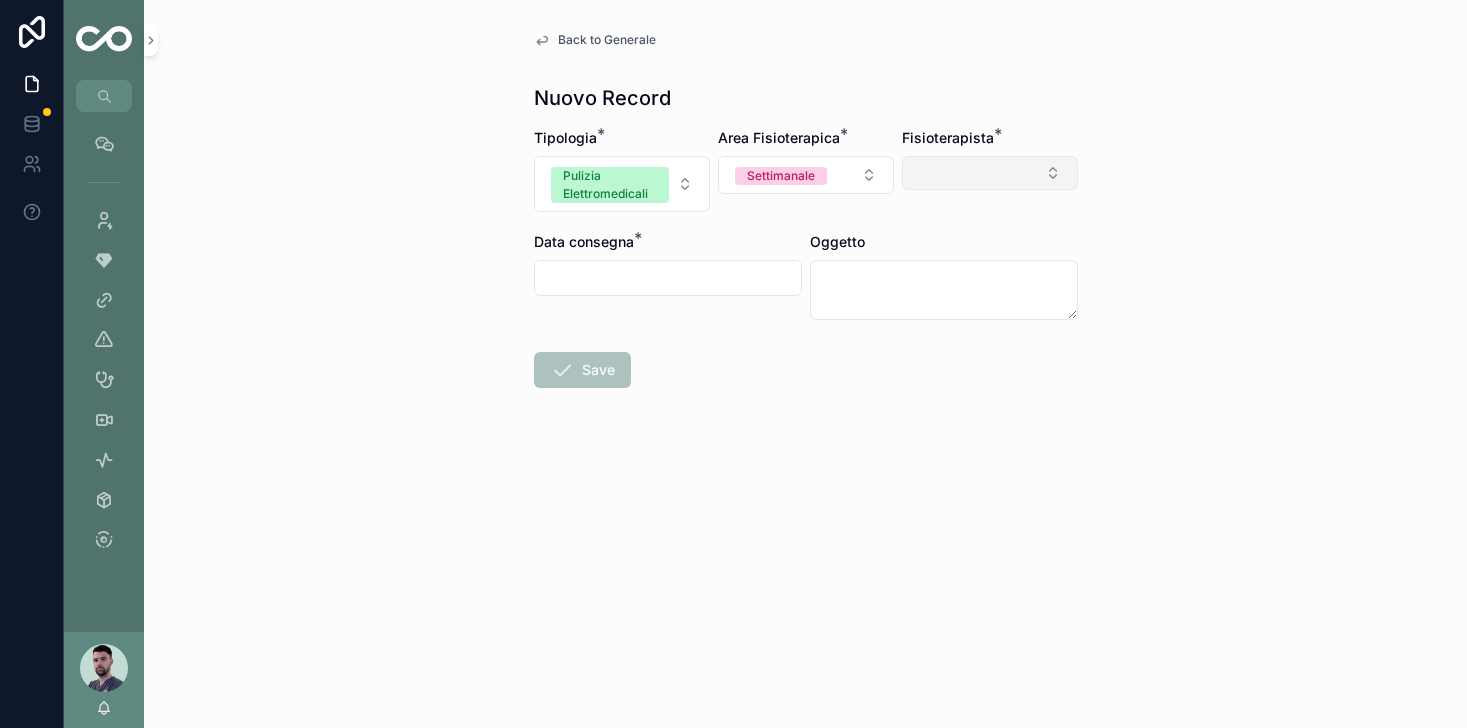 click at bounding box center [990, 173] 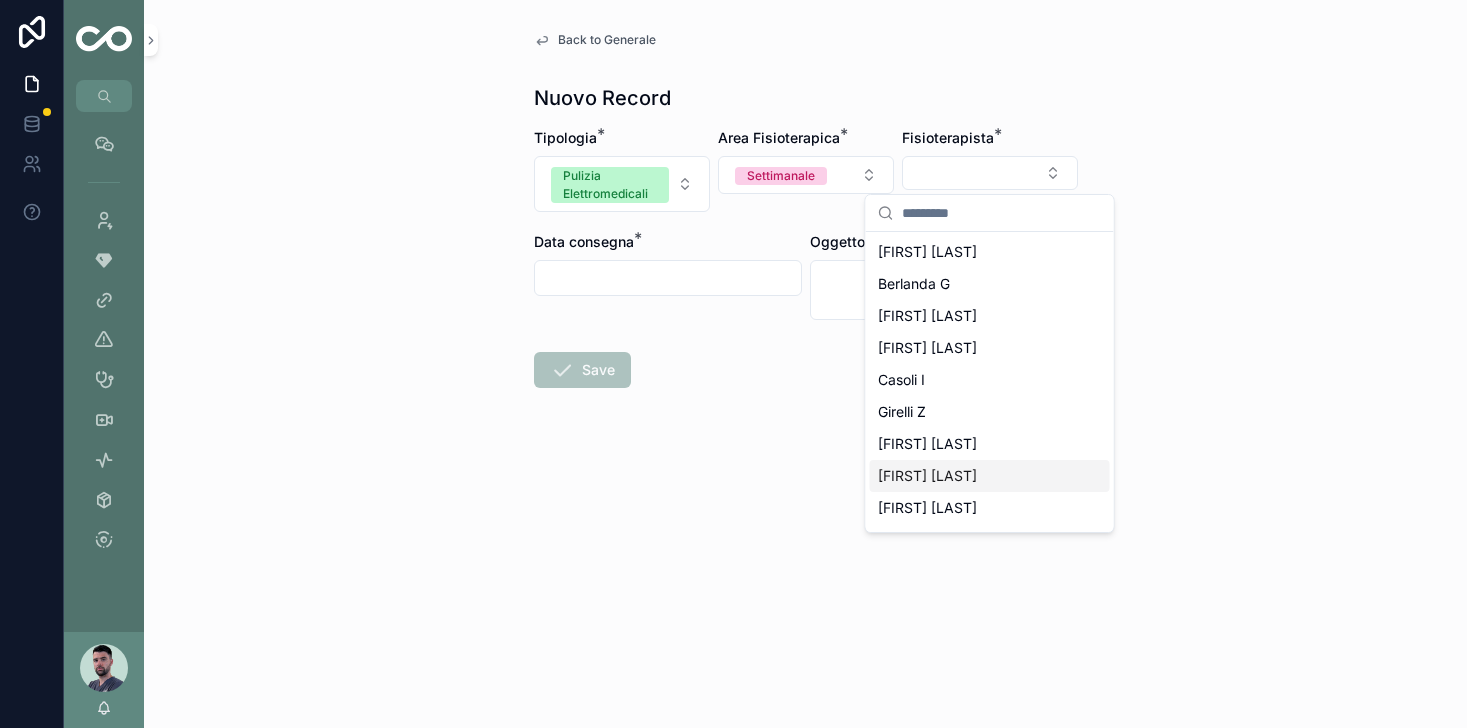 click on "[FIRST] [LAST]" at bounding box center [927, 476] 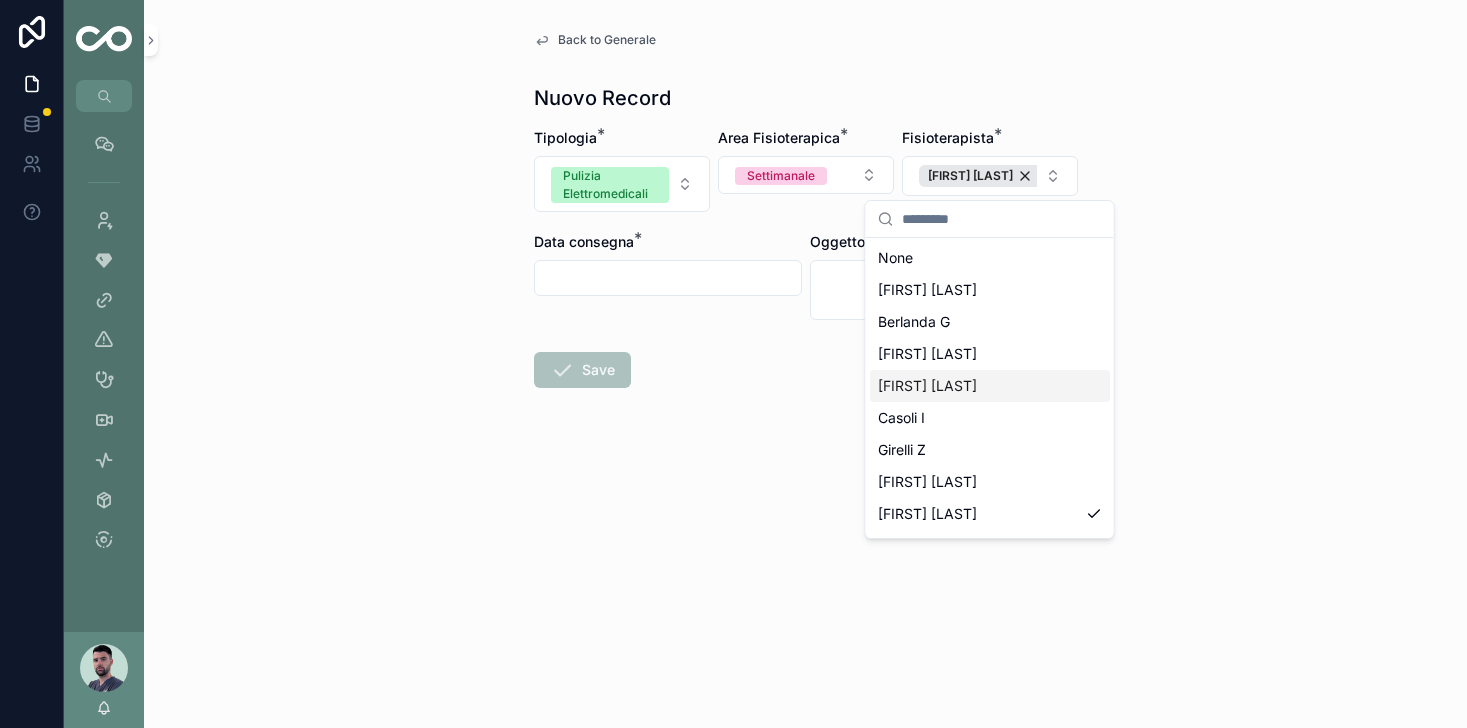 click at bounding box center [668, 278] 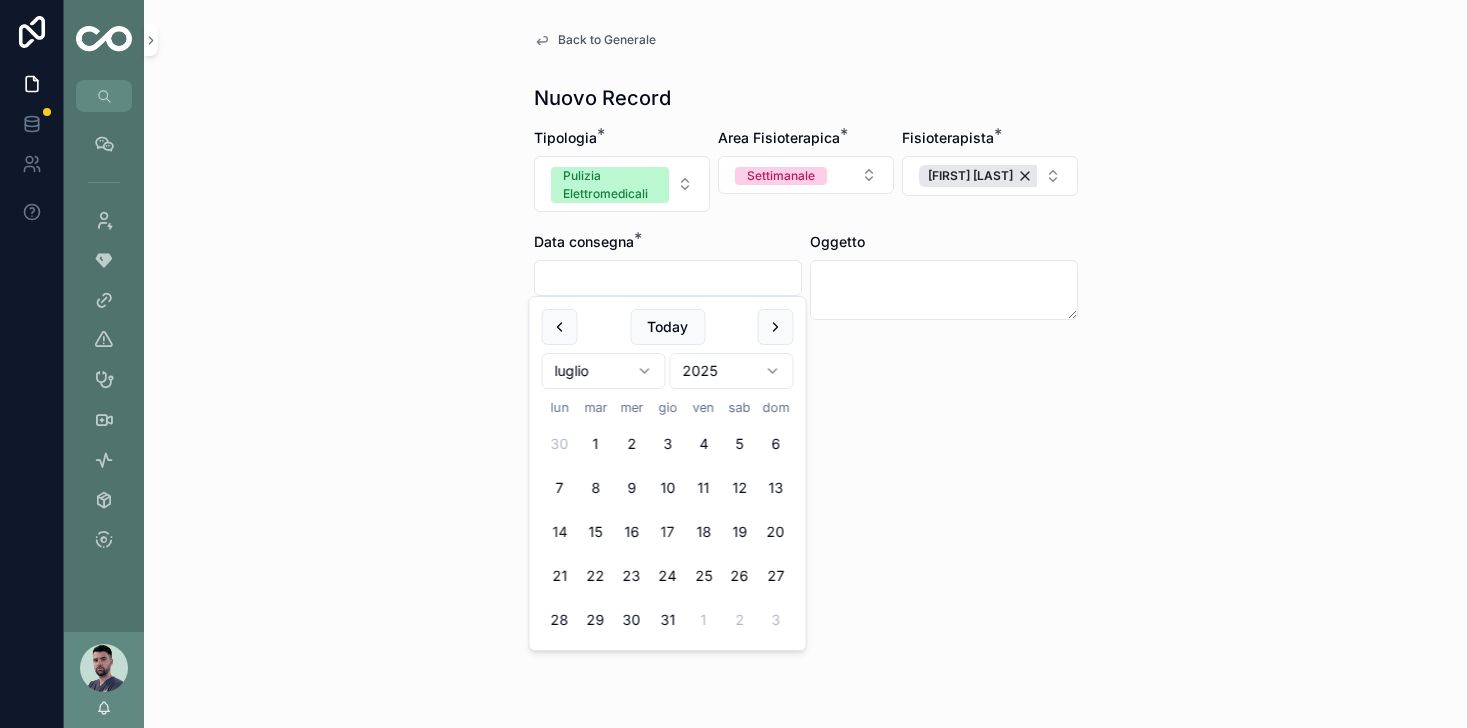 click on "17" at bounding box center (668, 532) 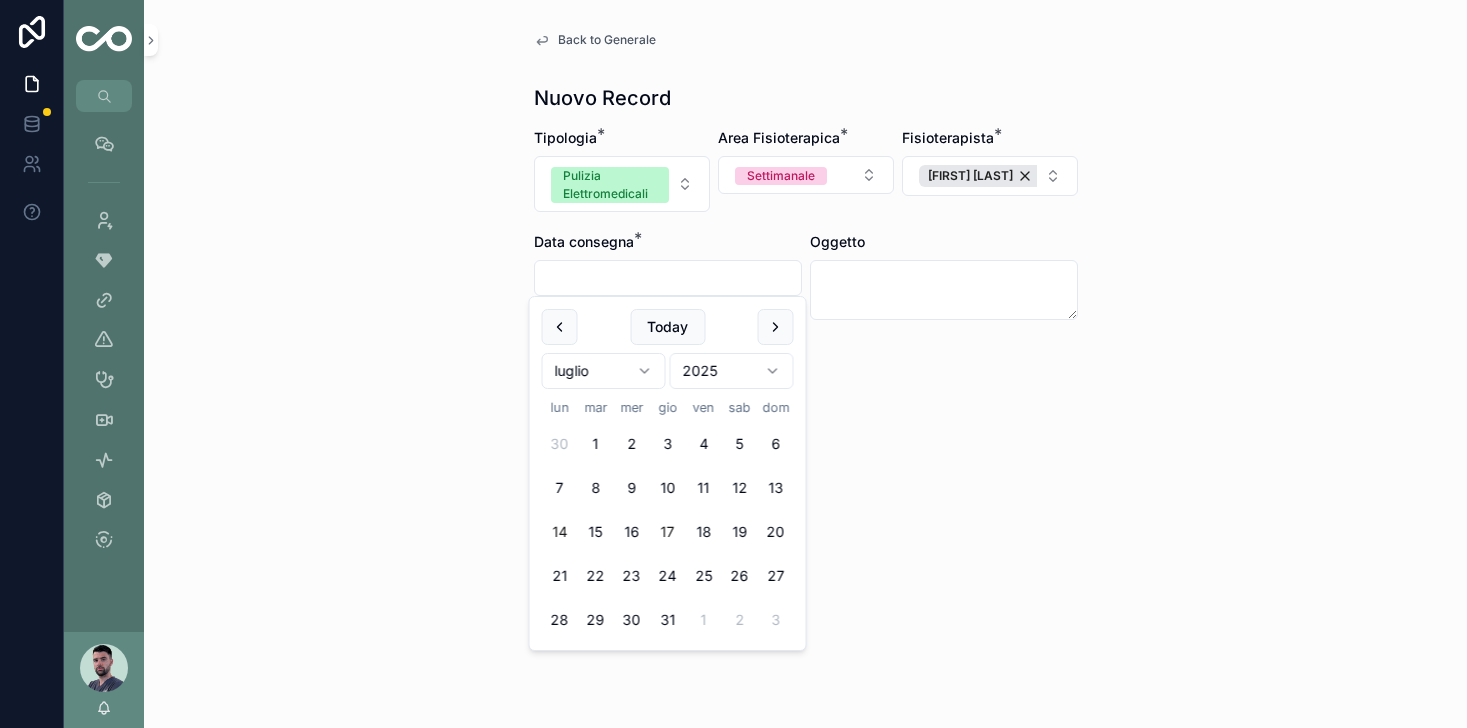 type on "**********" 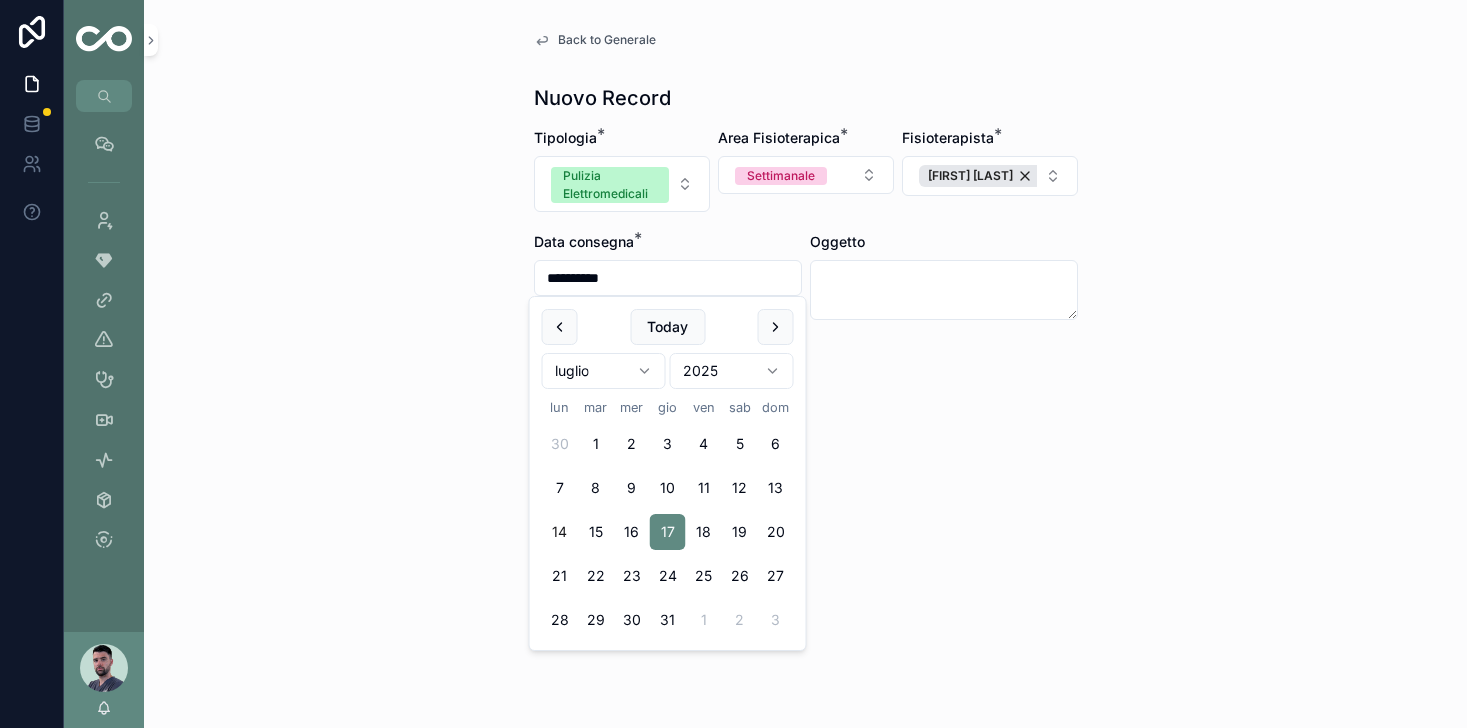 click on "**********" at bounding box center [805, 364] 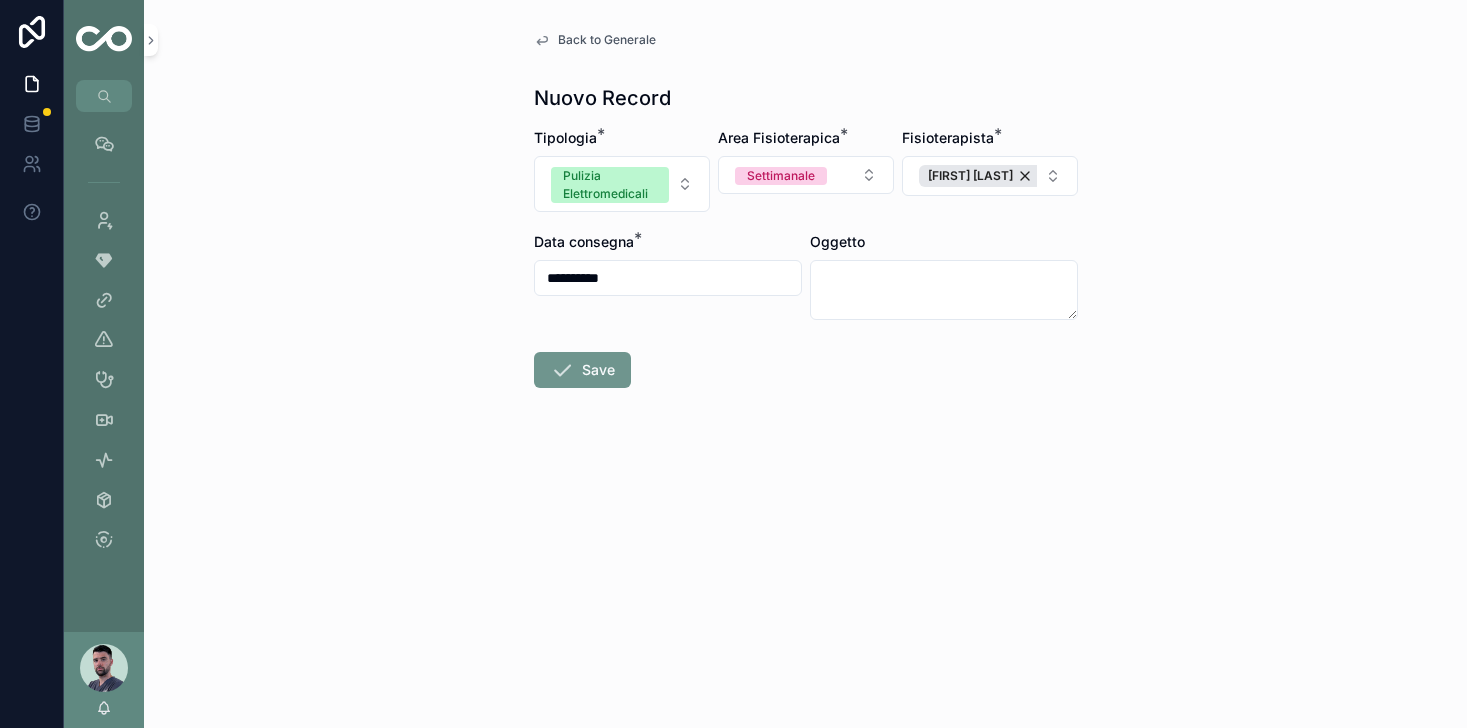 click on "Save" at bounding box center [582, 370] 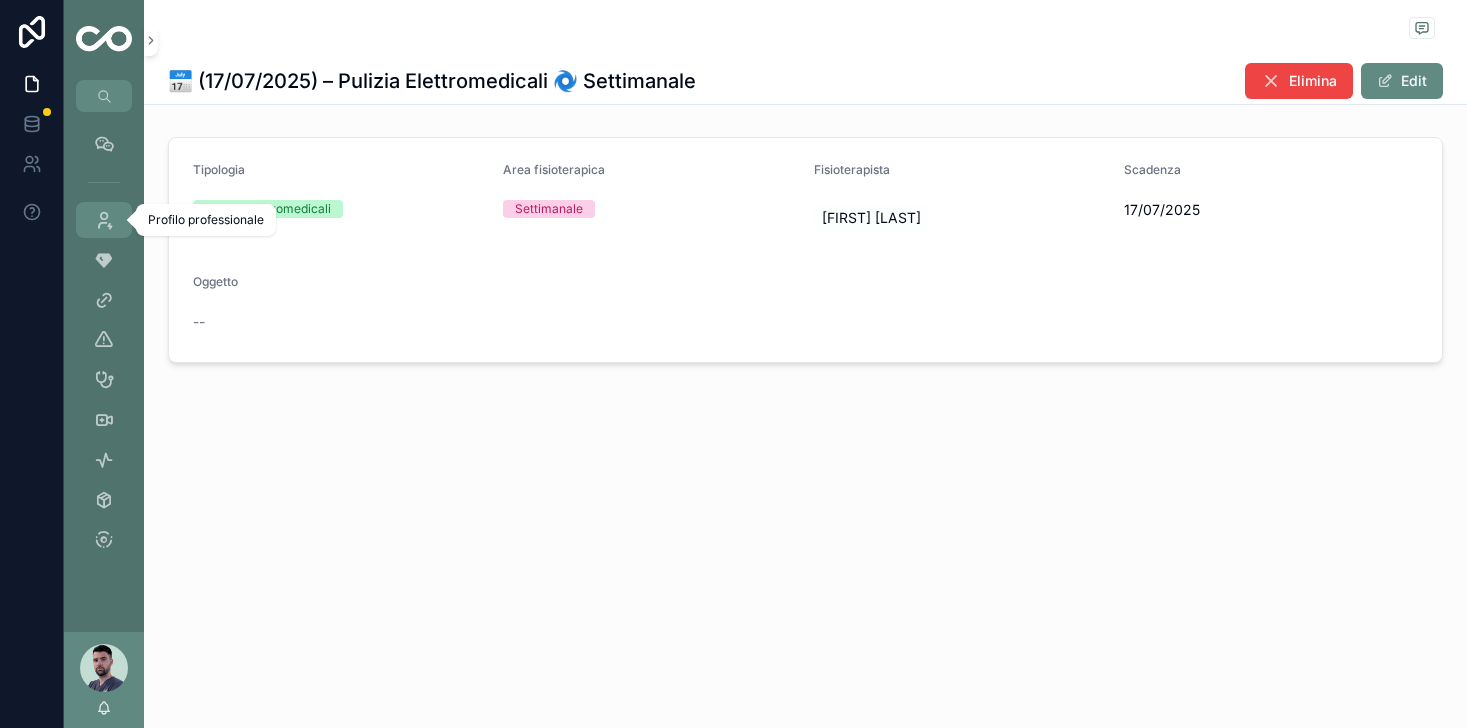 click on "Profilo professionale" at bounding box center [104, 220] 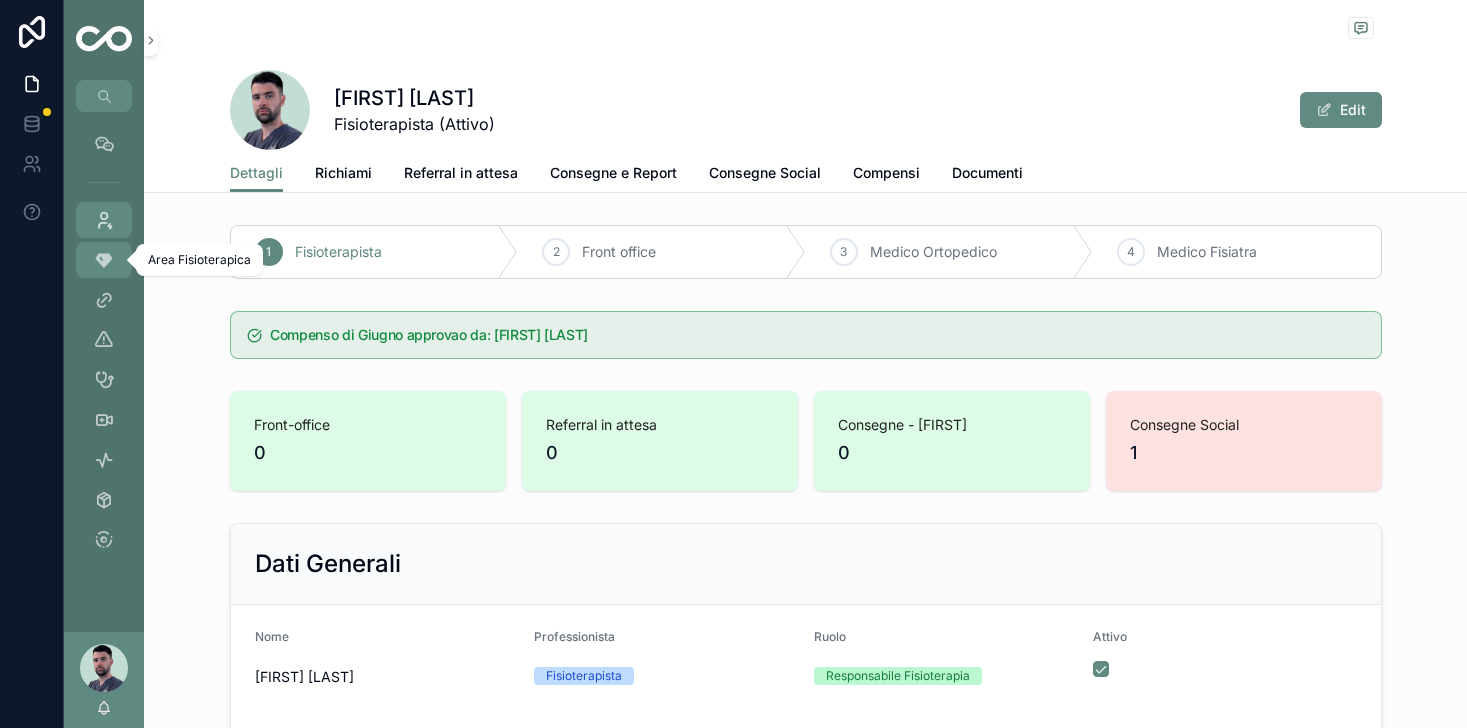 click at bounding box center [104, 260] 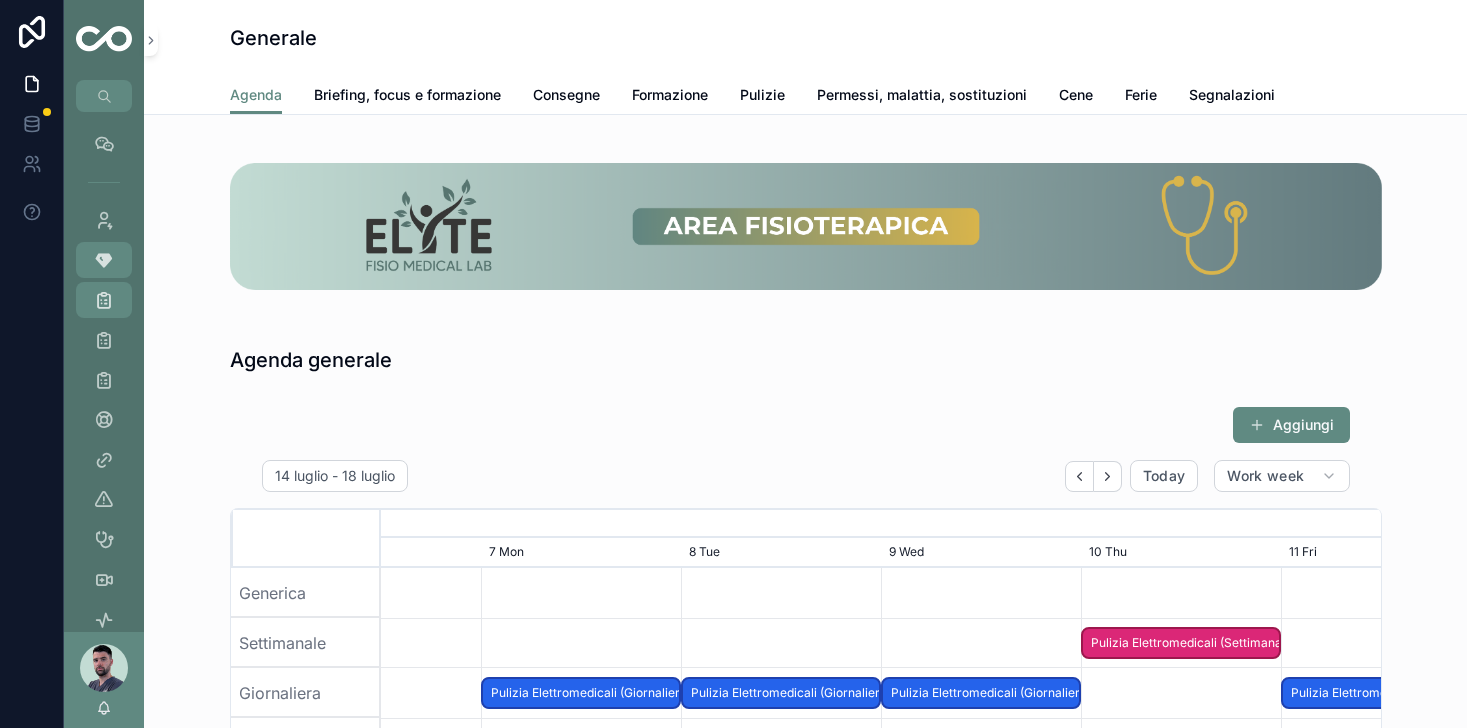 scroll, scrollTop: 0, scrollLeft: 1500, axis: horizontal 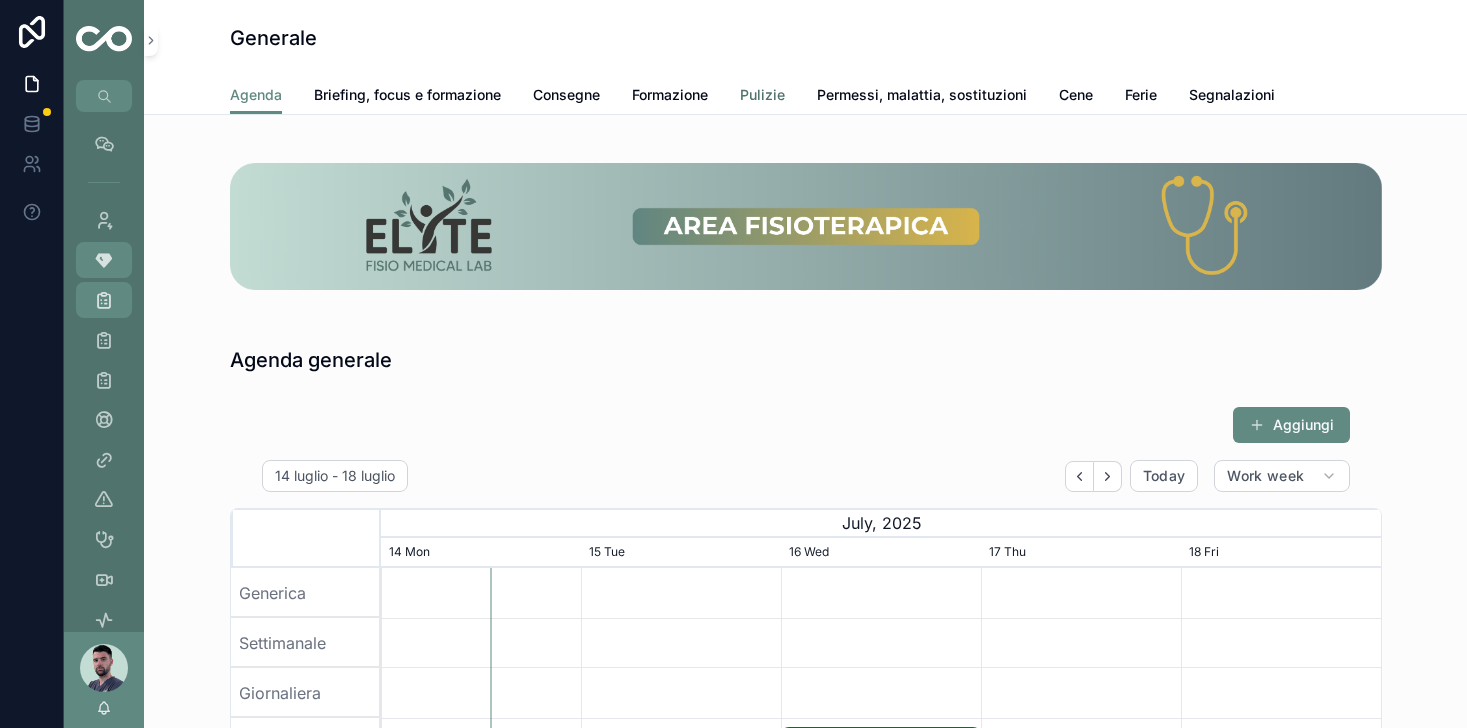 click on "Pulizie" at bounding box center [762, 95] 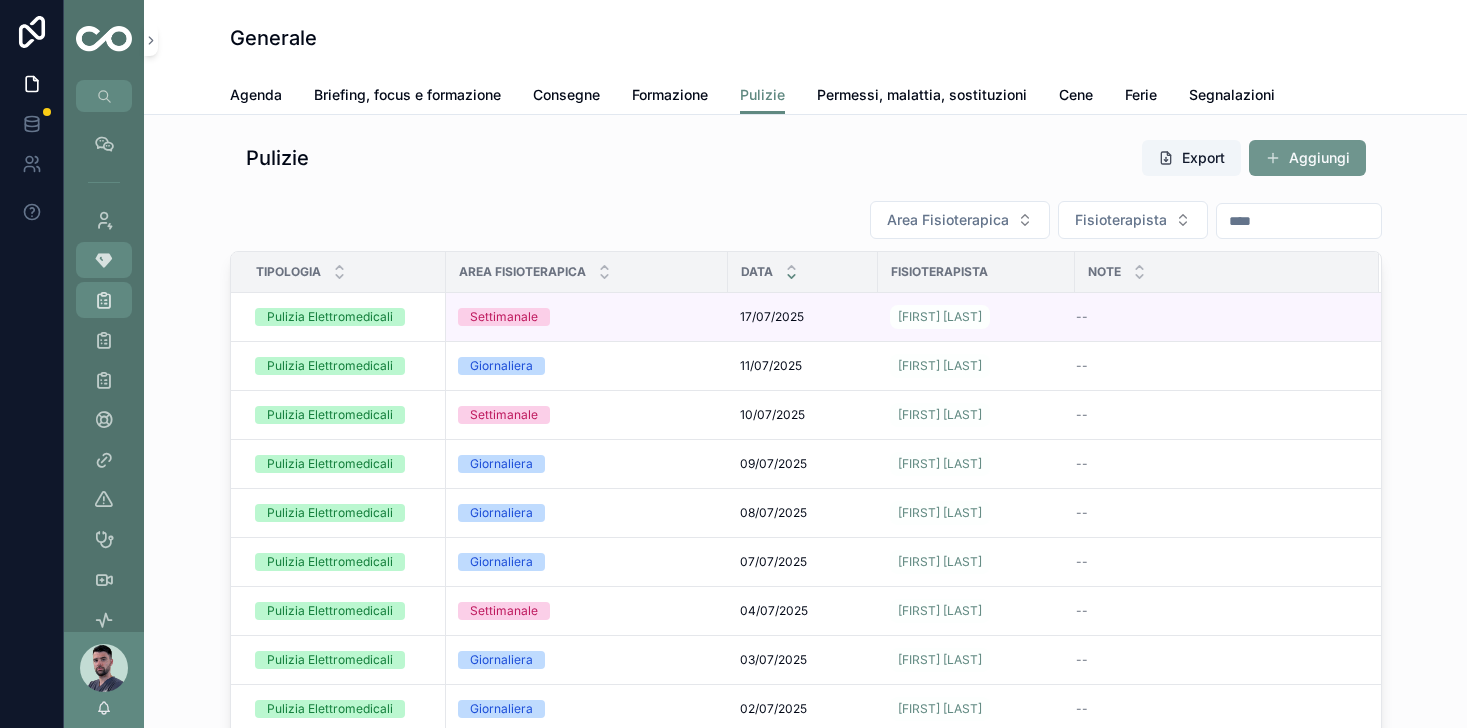 click on "Aggiungi" at bounding box center (1307, 158) 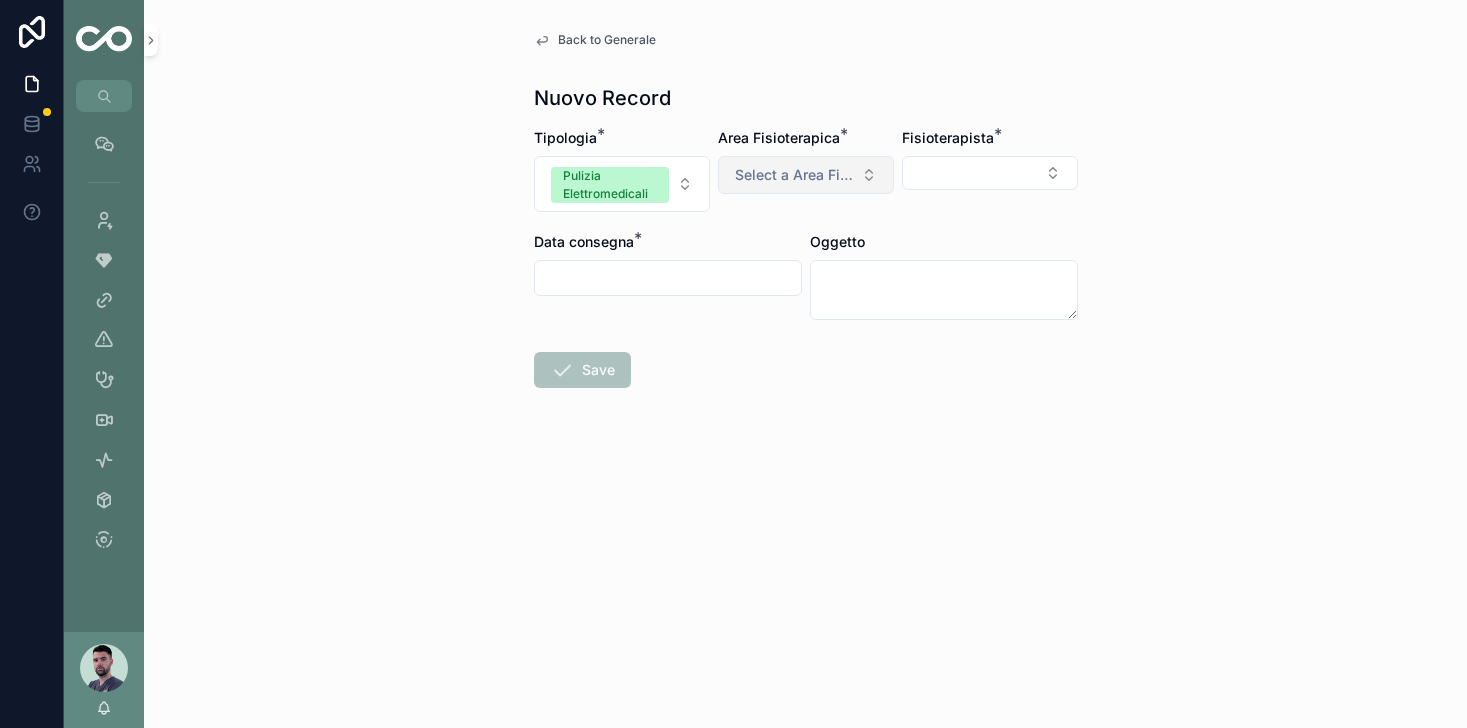 click on "Select a Area Fisioterapica" at bounding box center (806, 175) 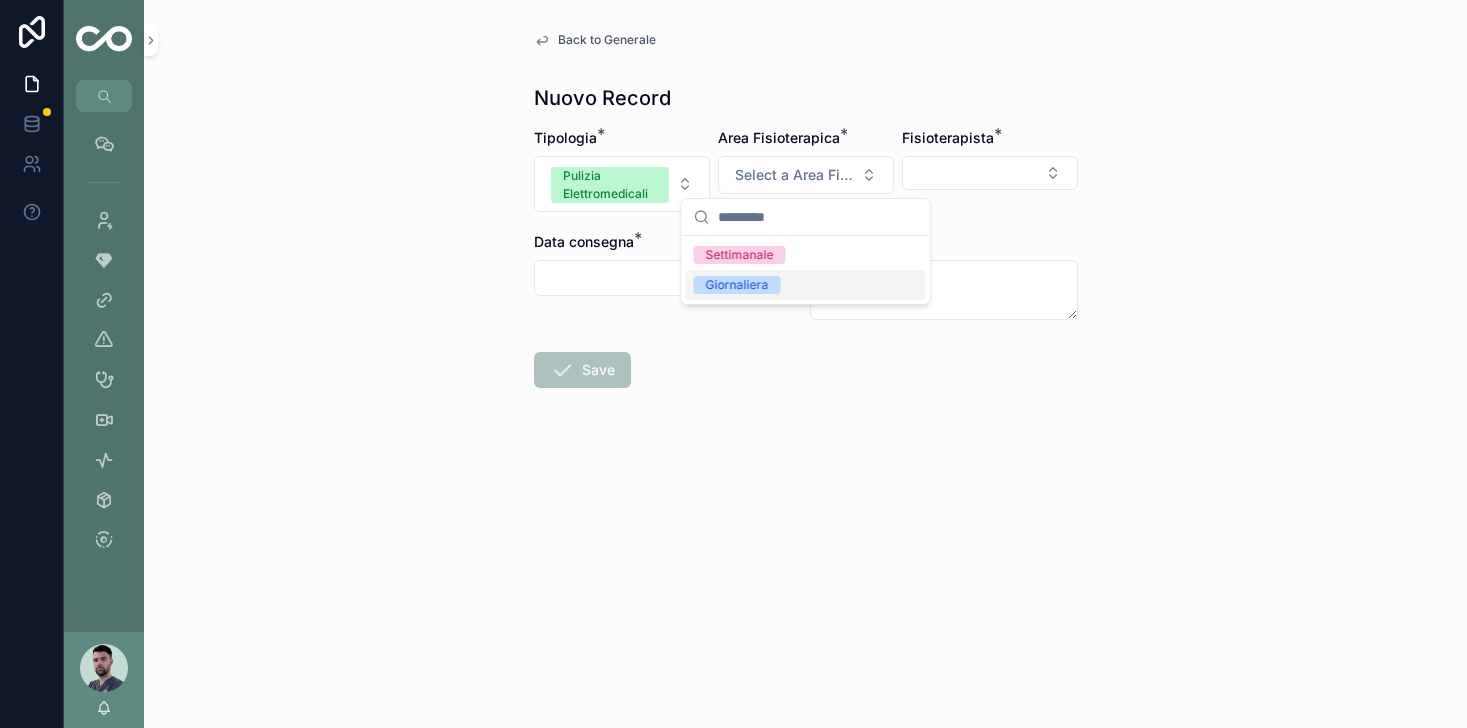 click on "Giornaliera" at bounding box center [806, 285] 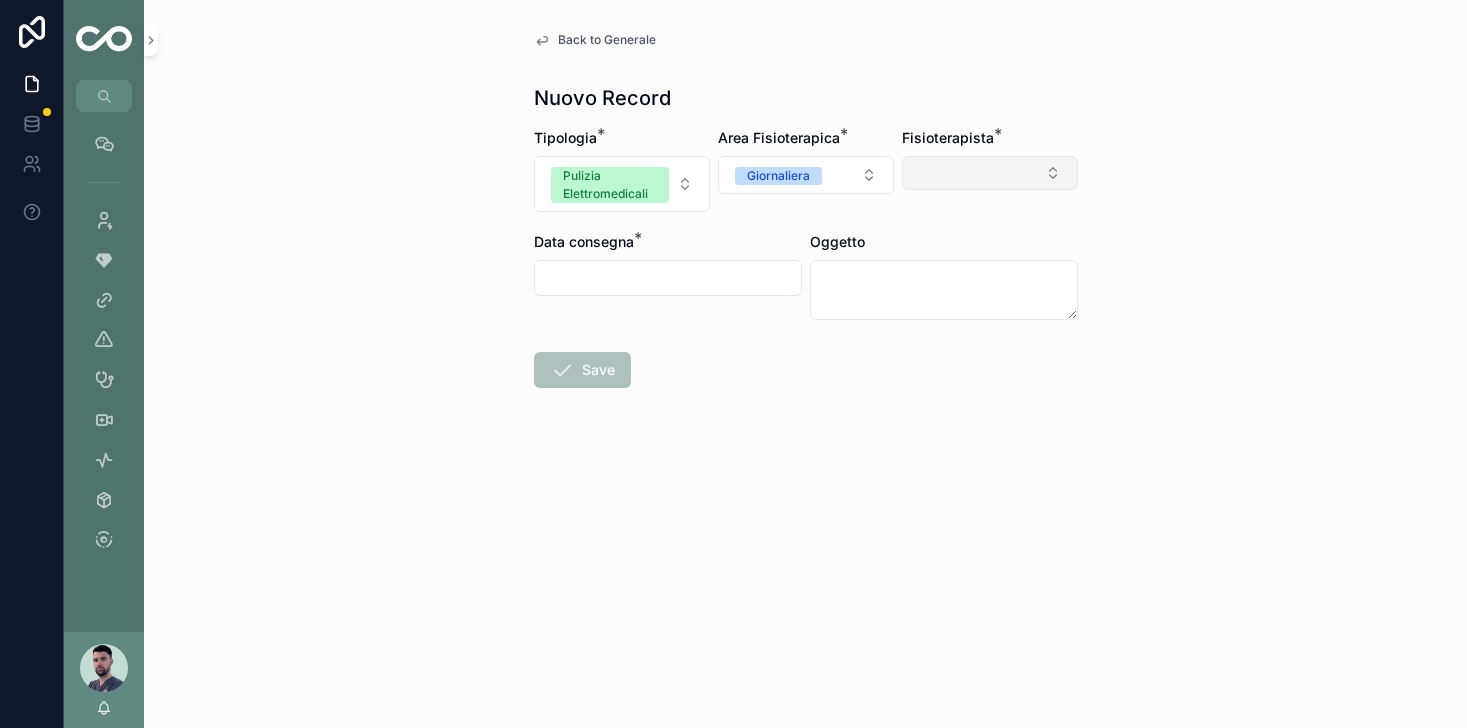 click at bounding box center (990, 173) 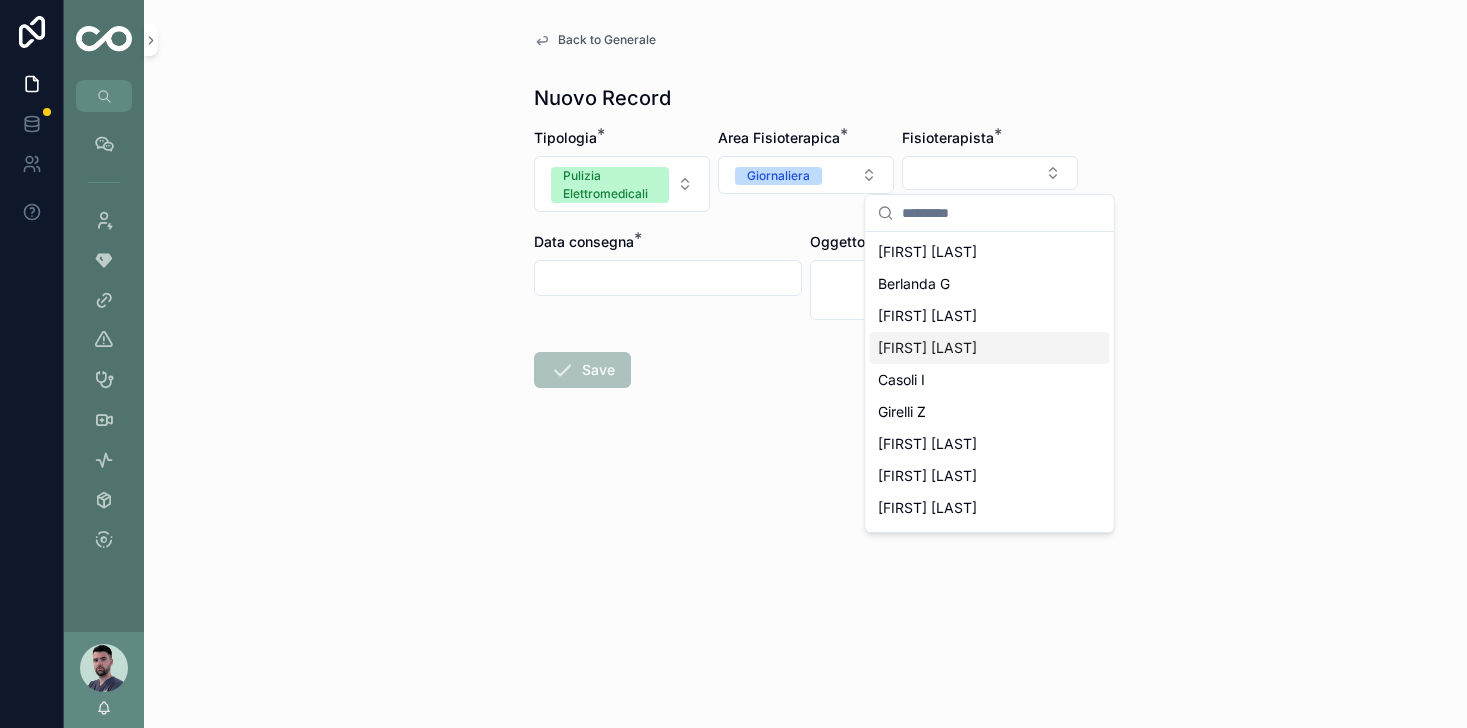 drag, startPoint x: 922, startPoint y: 355, endPoint x: 706, endPoint y: 302, distance: 222.40729 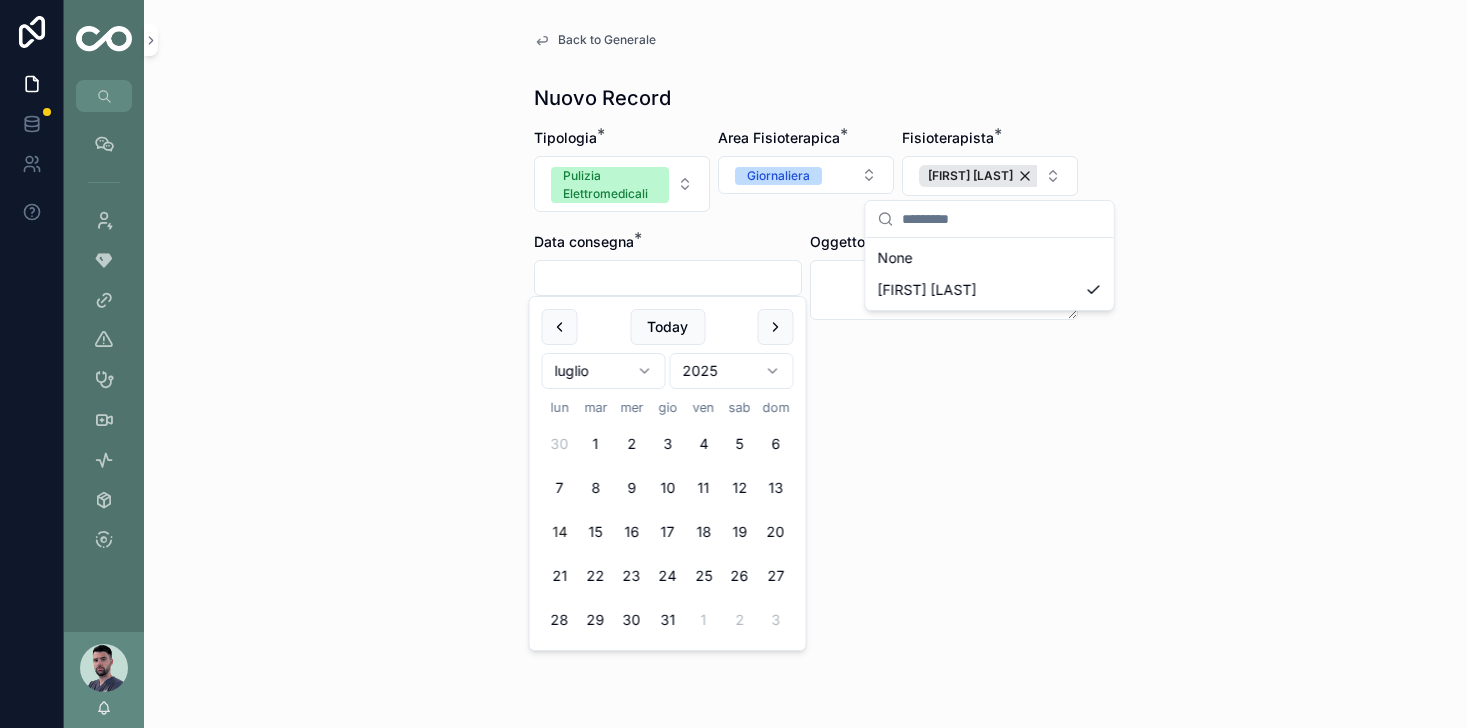 click at bounding box center [668, 278] 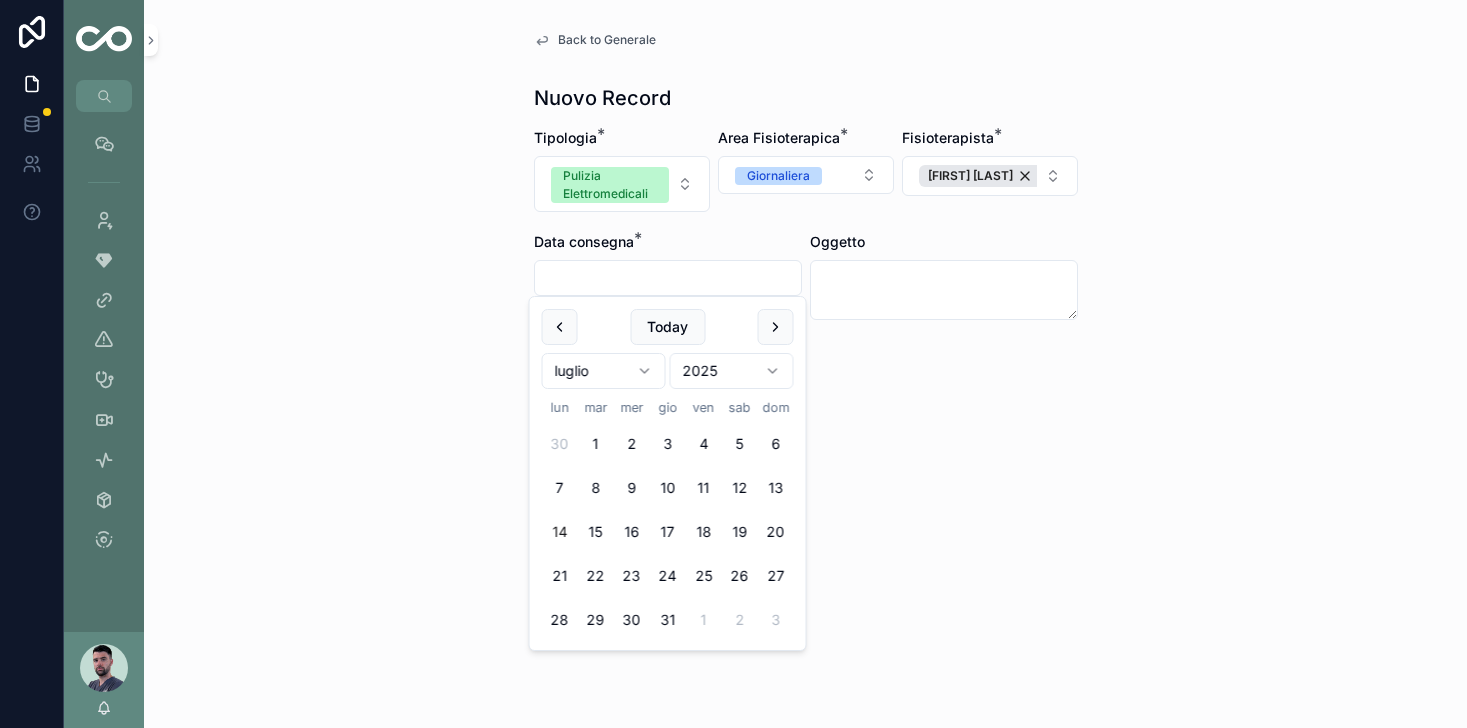 click on "14" at bounding box center [560, 532] 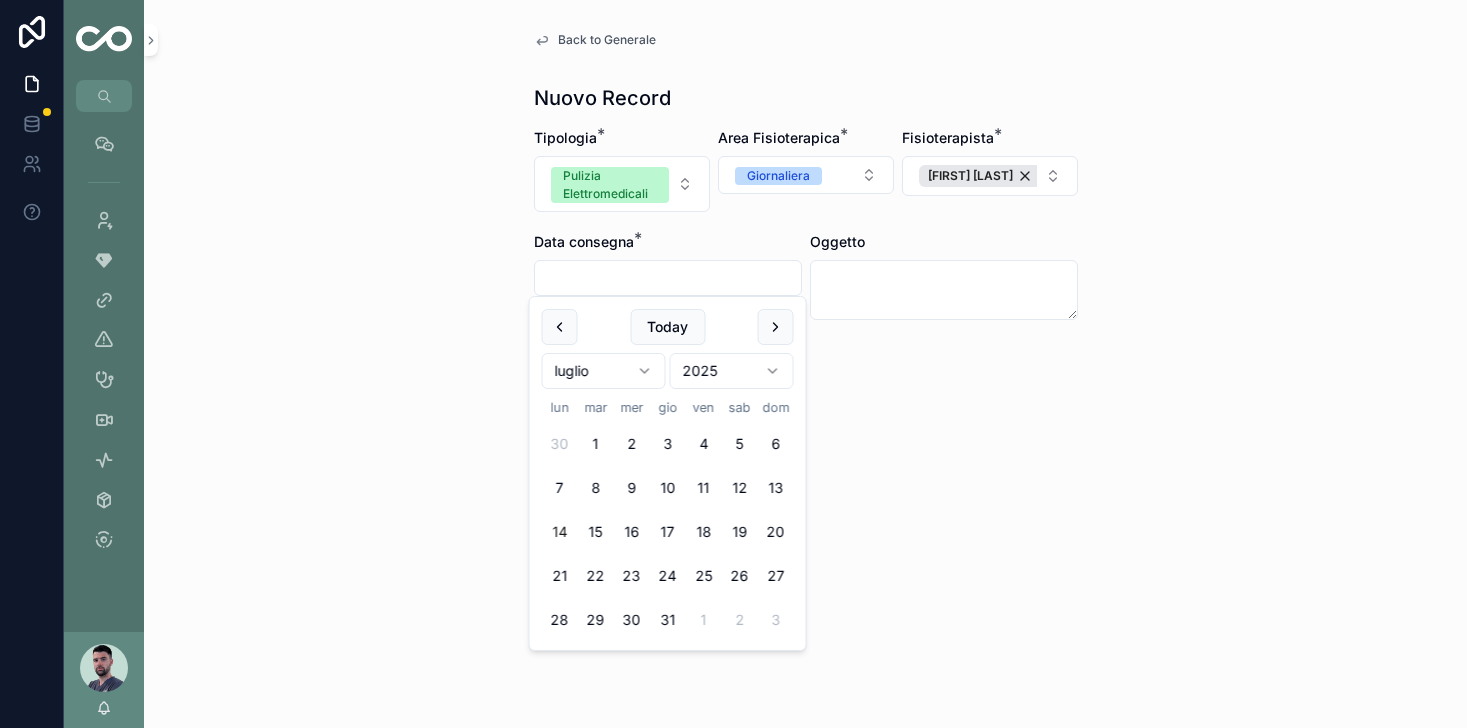 type on "**********" 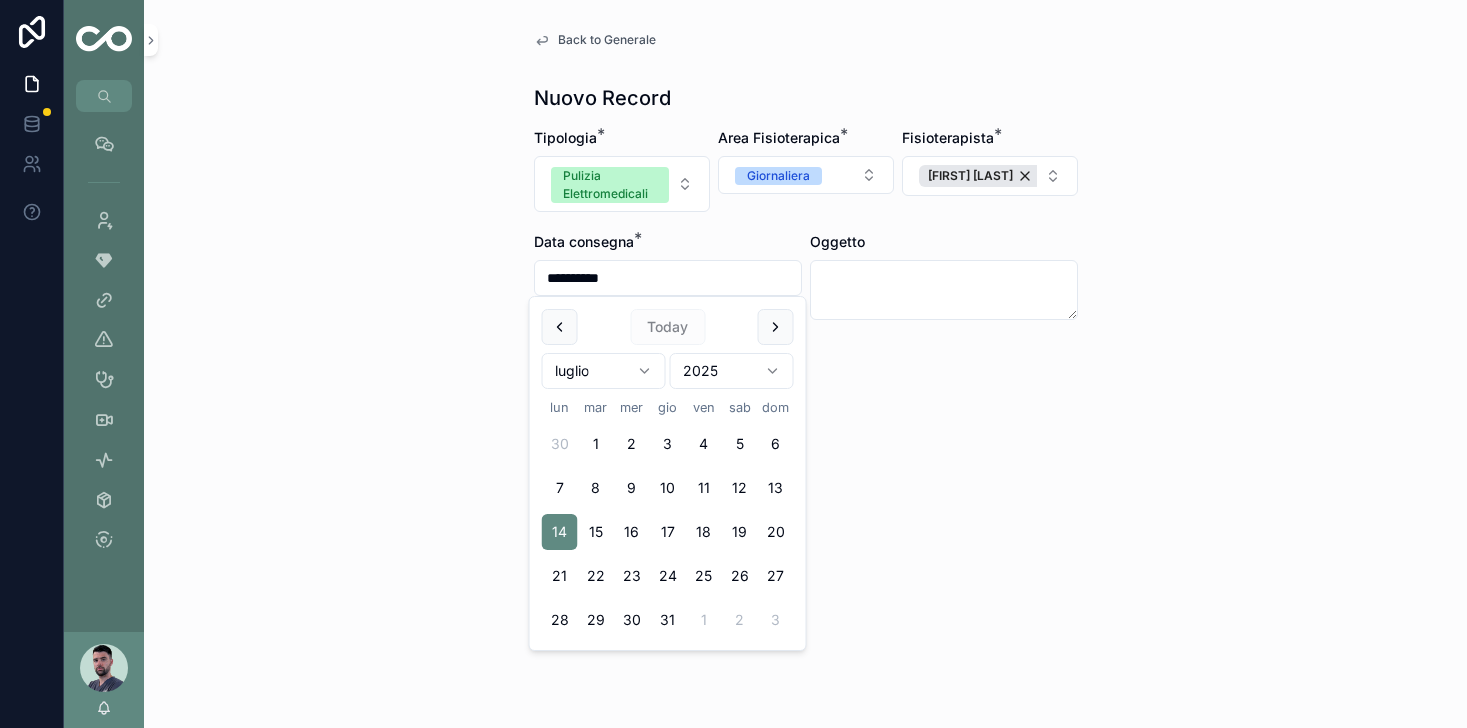 click on "**********" at bounding box center (806, 322) 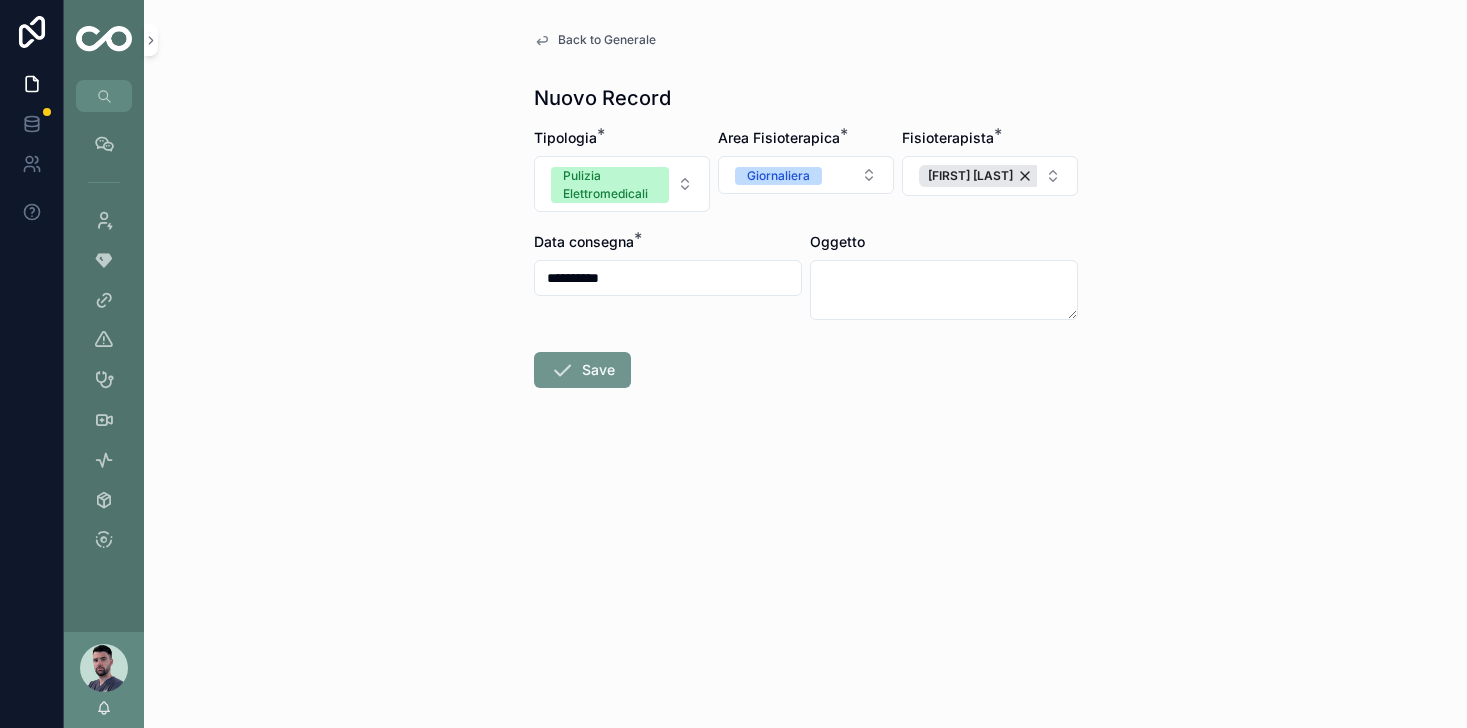click on "Save" at bounding box center (582, 370) 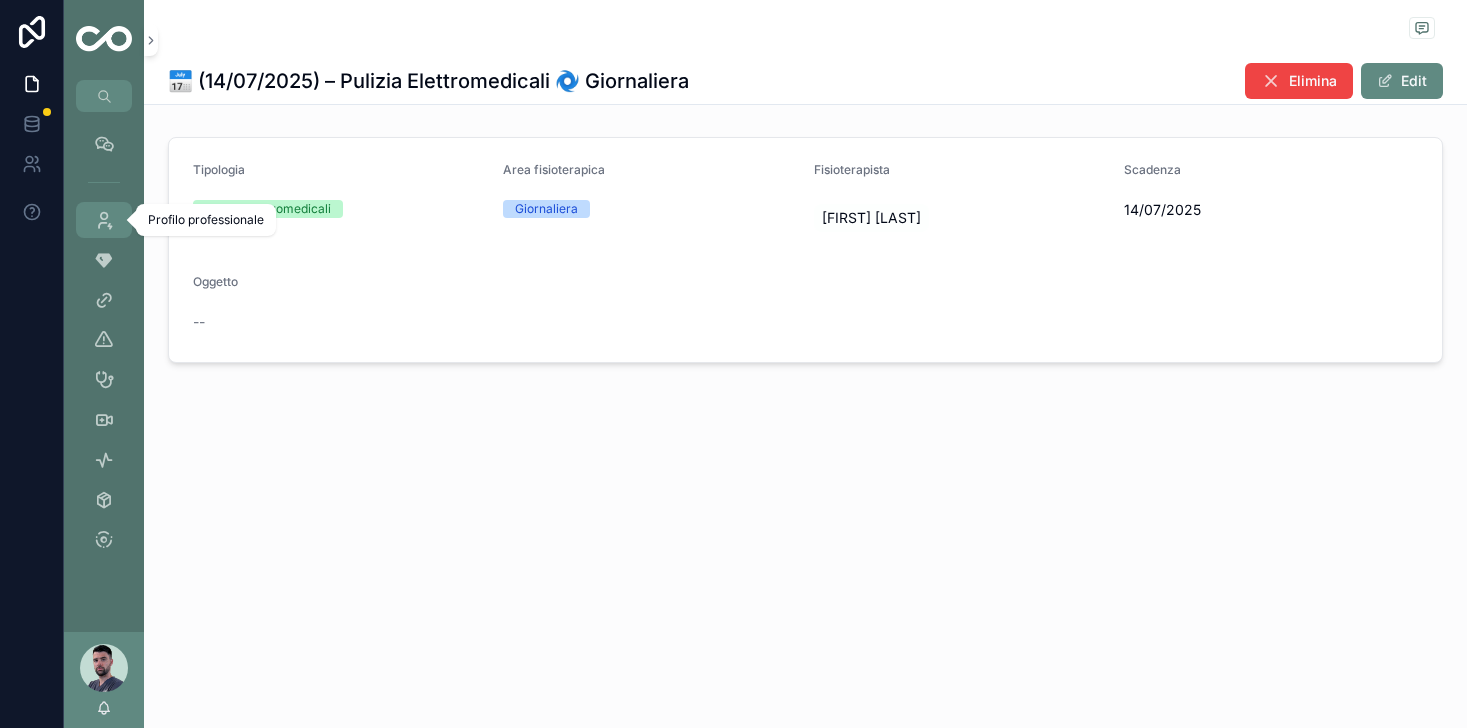click on "Profilo professionale" at bounding box center (104, 220) 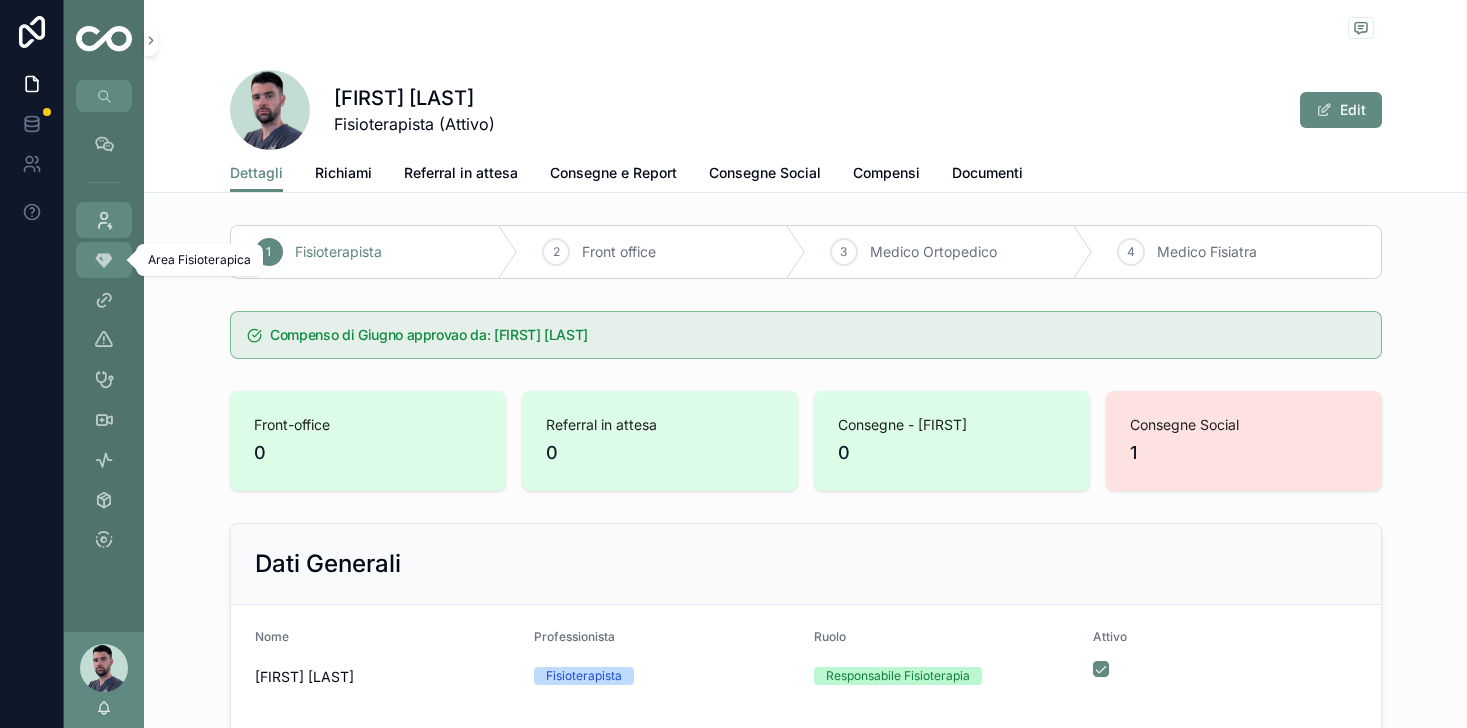 click on "Area Fisioterapica" at bounding box center [104, 260] 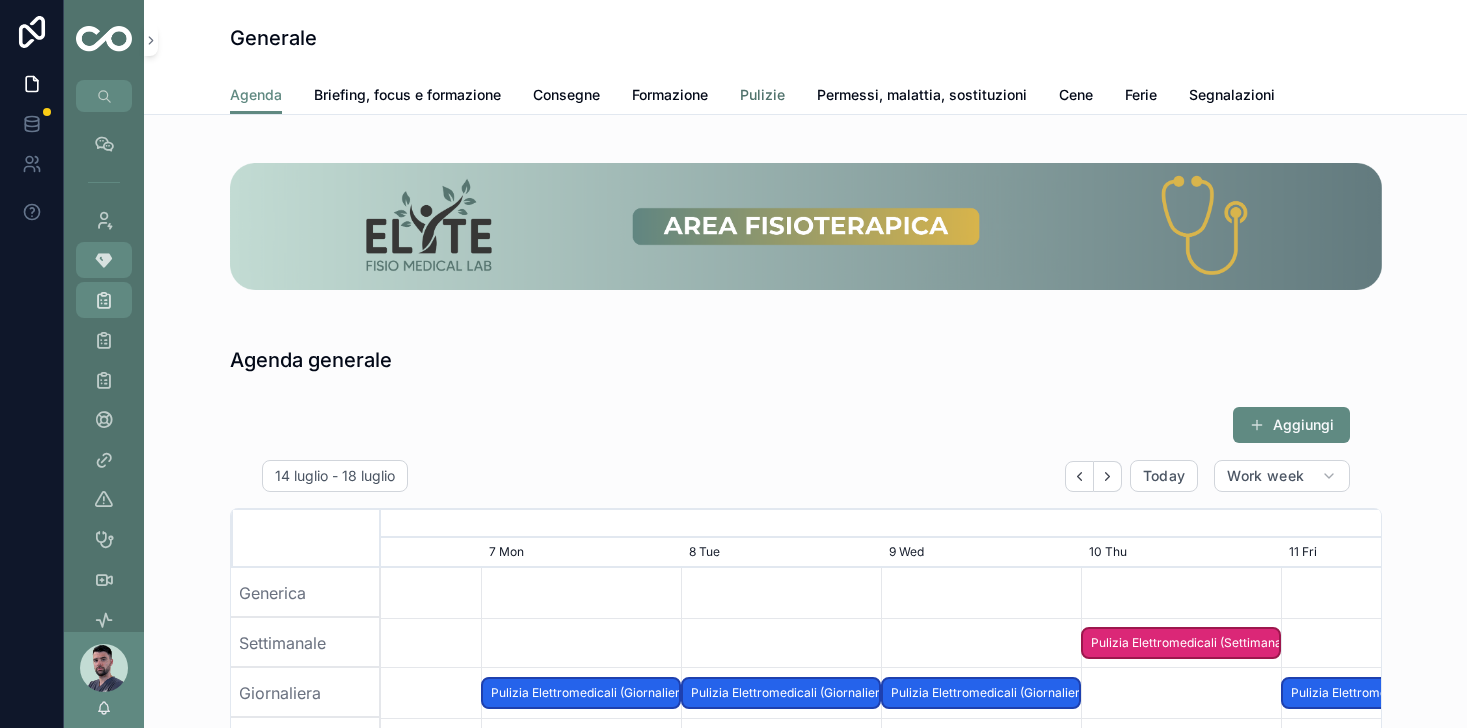 scroll, scrollTop: 0, scrollLeft: 1500, axis: horizontal 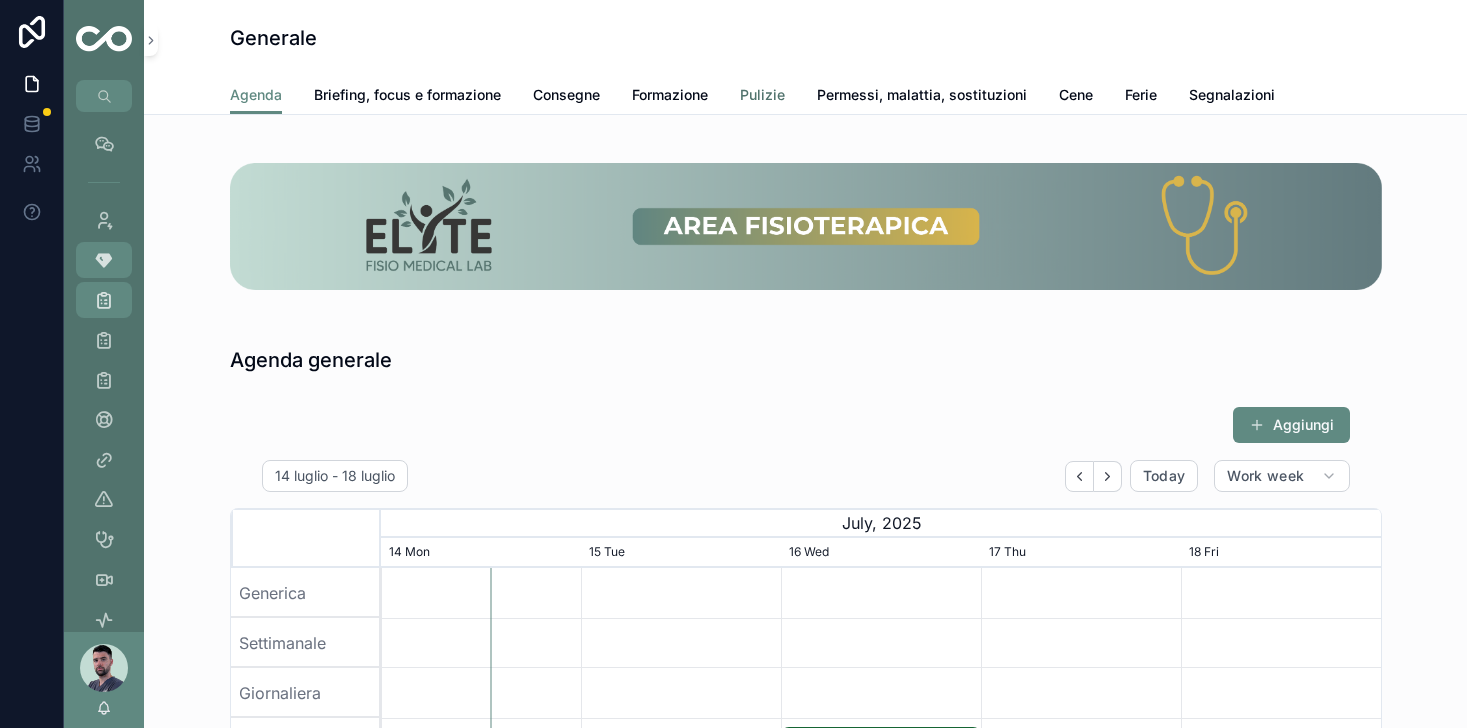 click on "Pulizie" at bounding box center (762, 95) 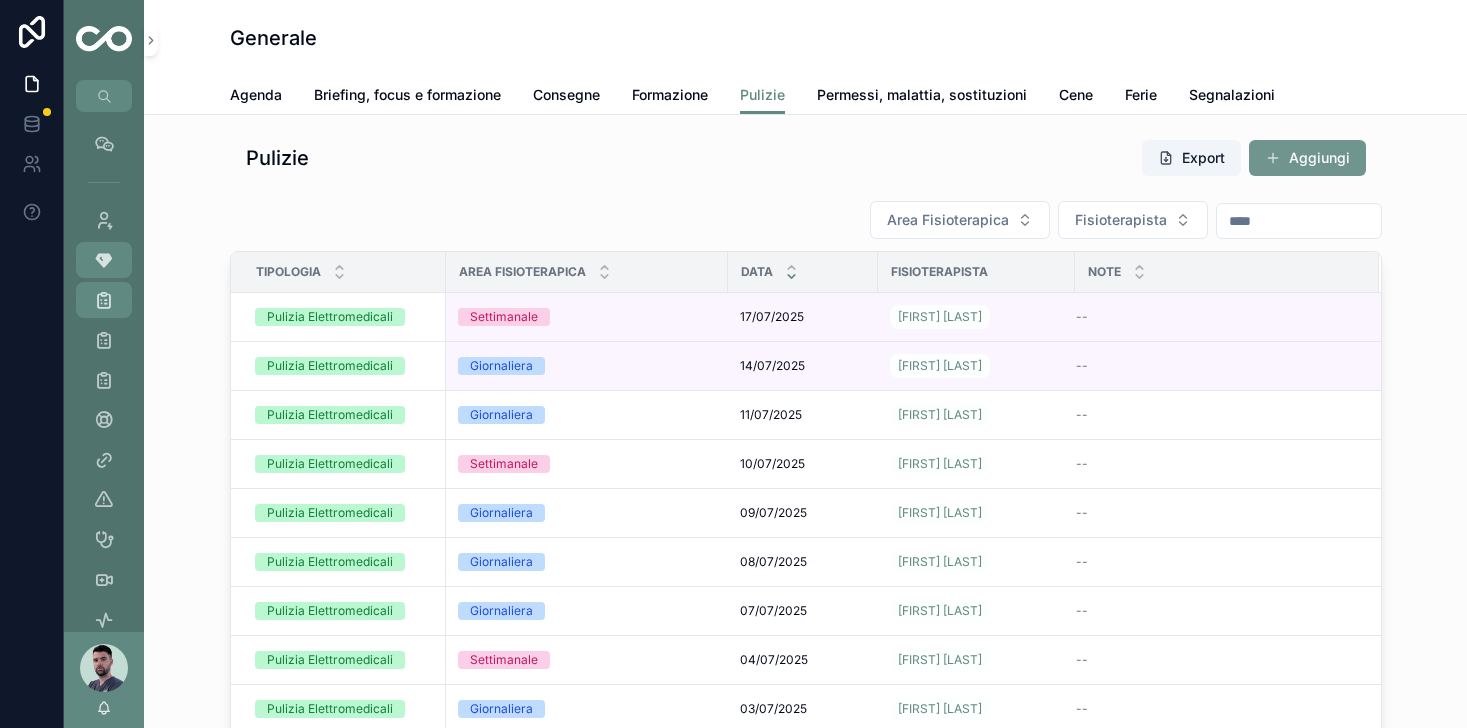 click on "Aggiungi" at bounding box center (1307, 158) 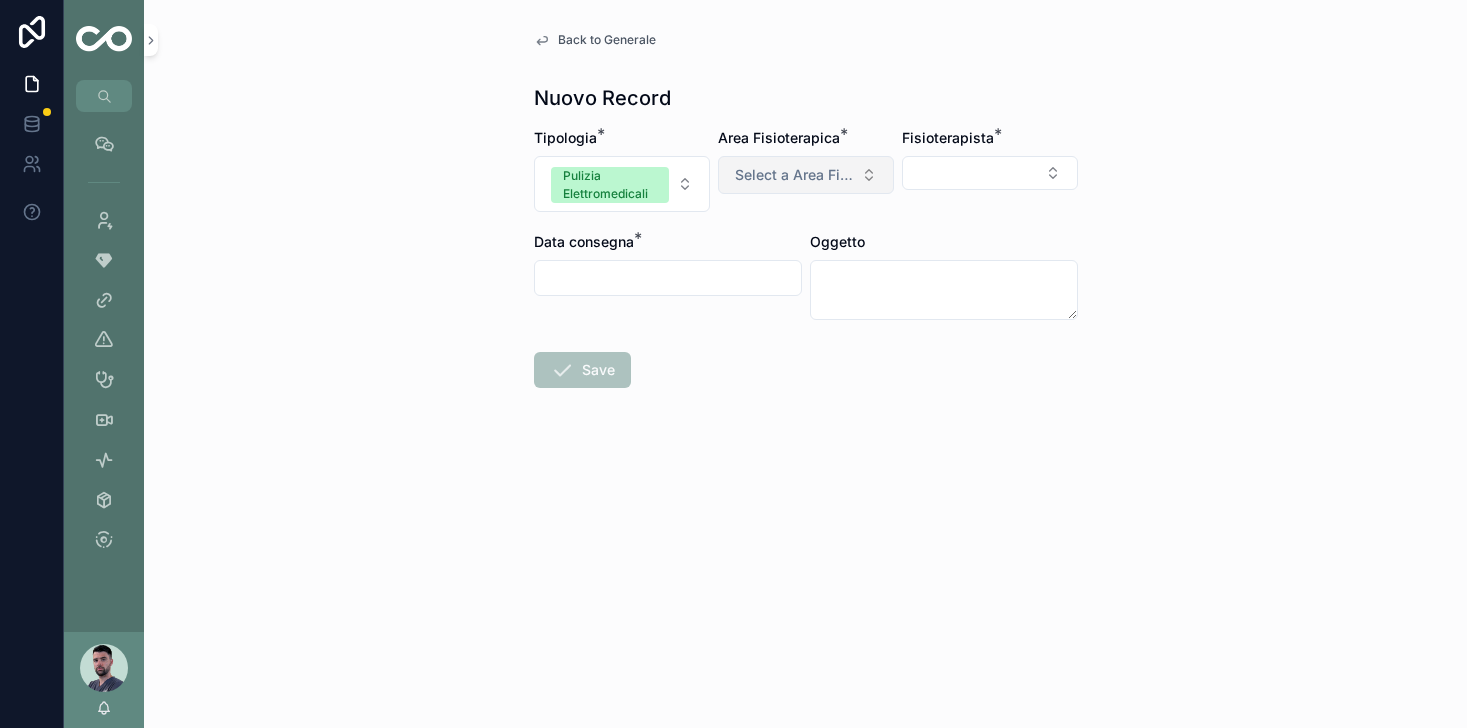 click on "Select a Area Fisioterapica" at bounding box center [794, 175] 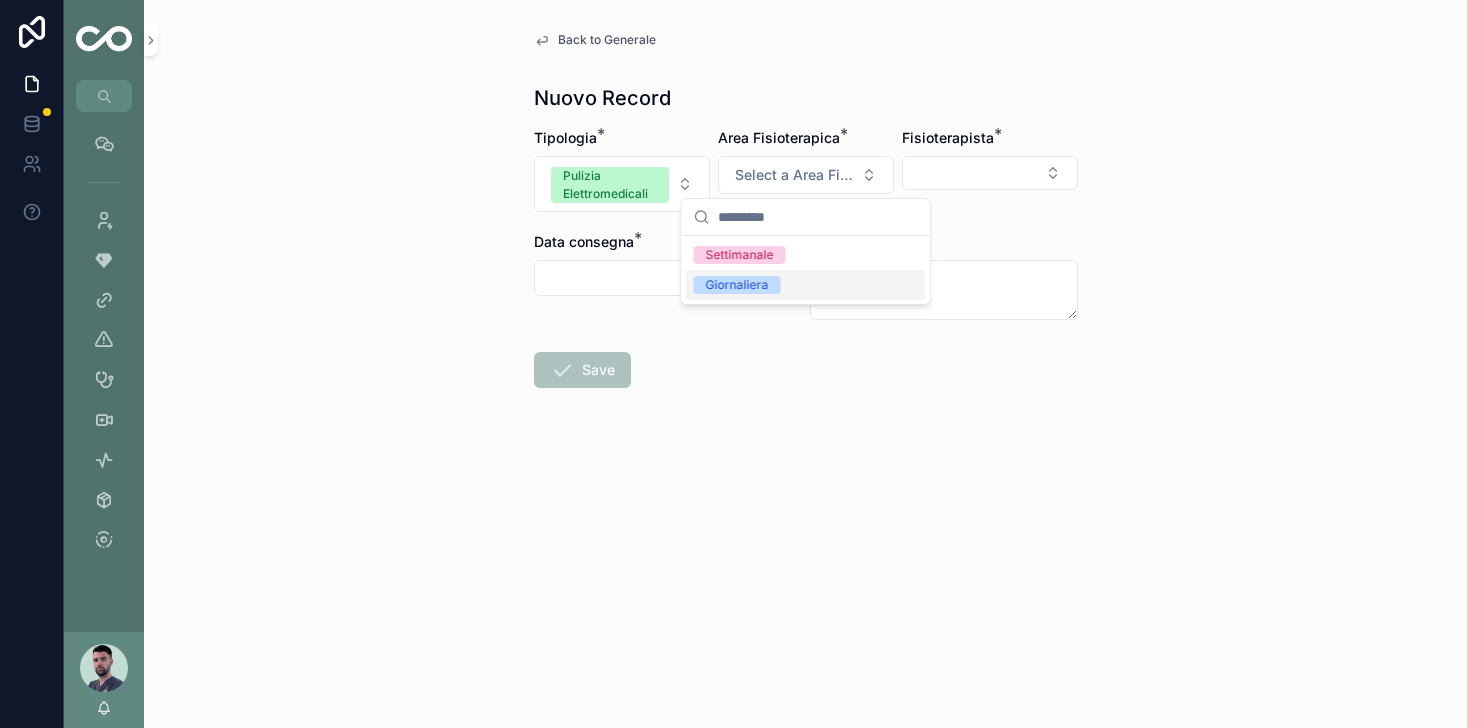 click on "Giornaliera" at bounding box center [806, 285] 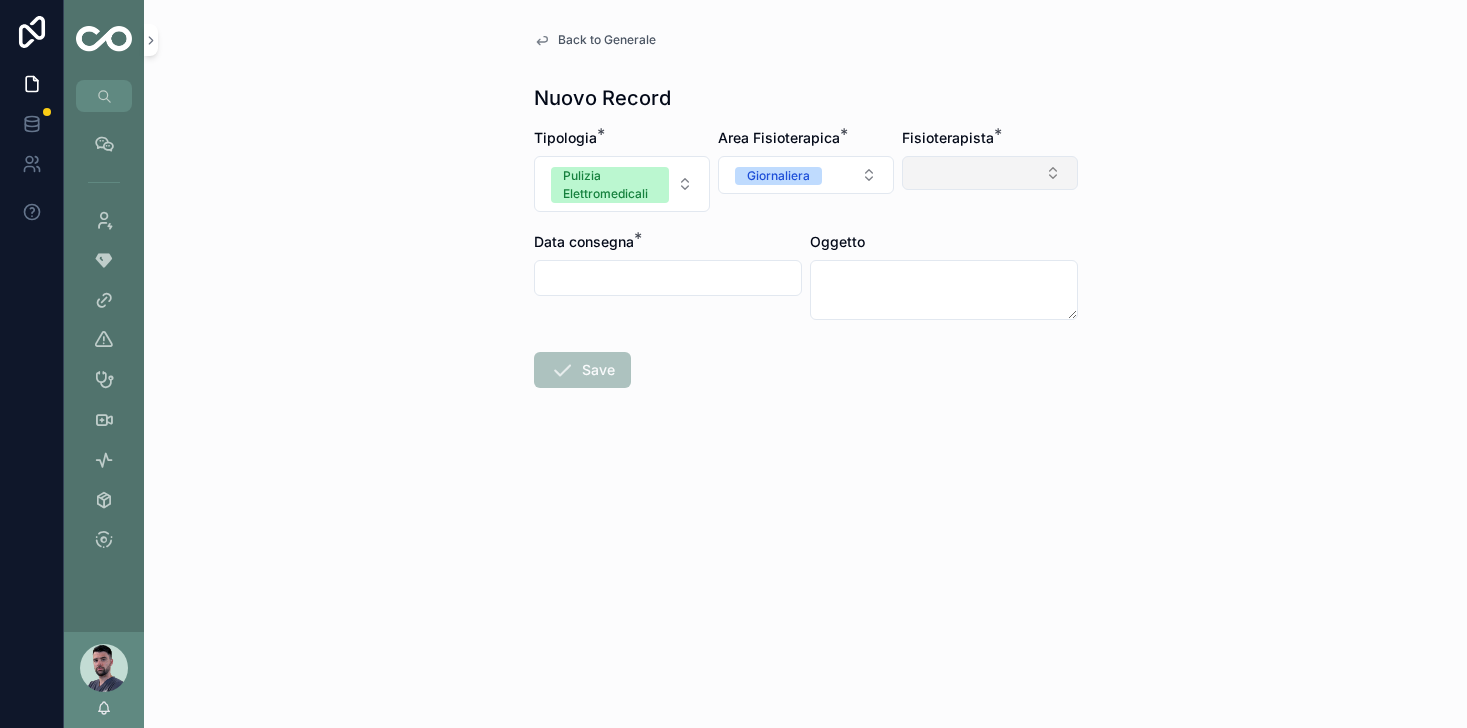 click at bounding box center [990, 173] 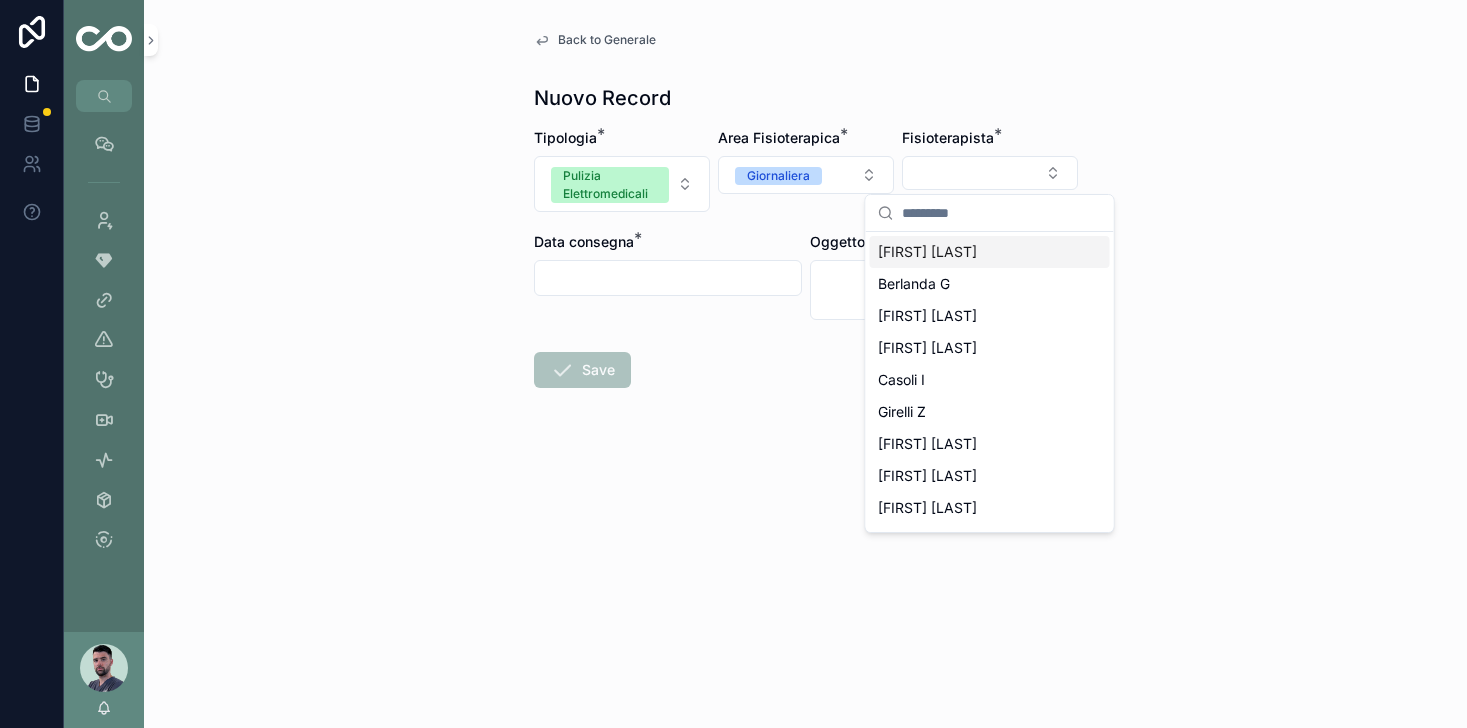 click on "[FIRST] [LAST]" at bounding box center (927, 252) 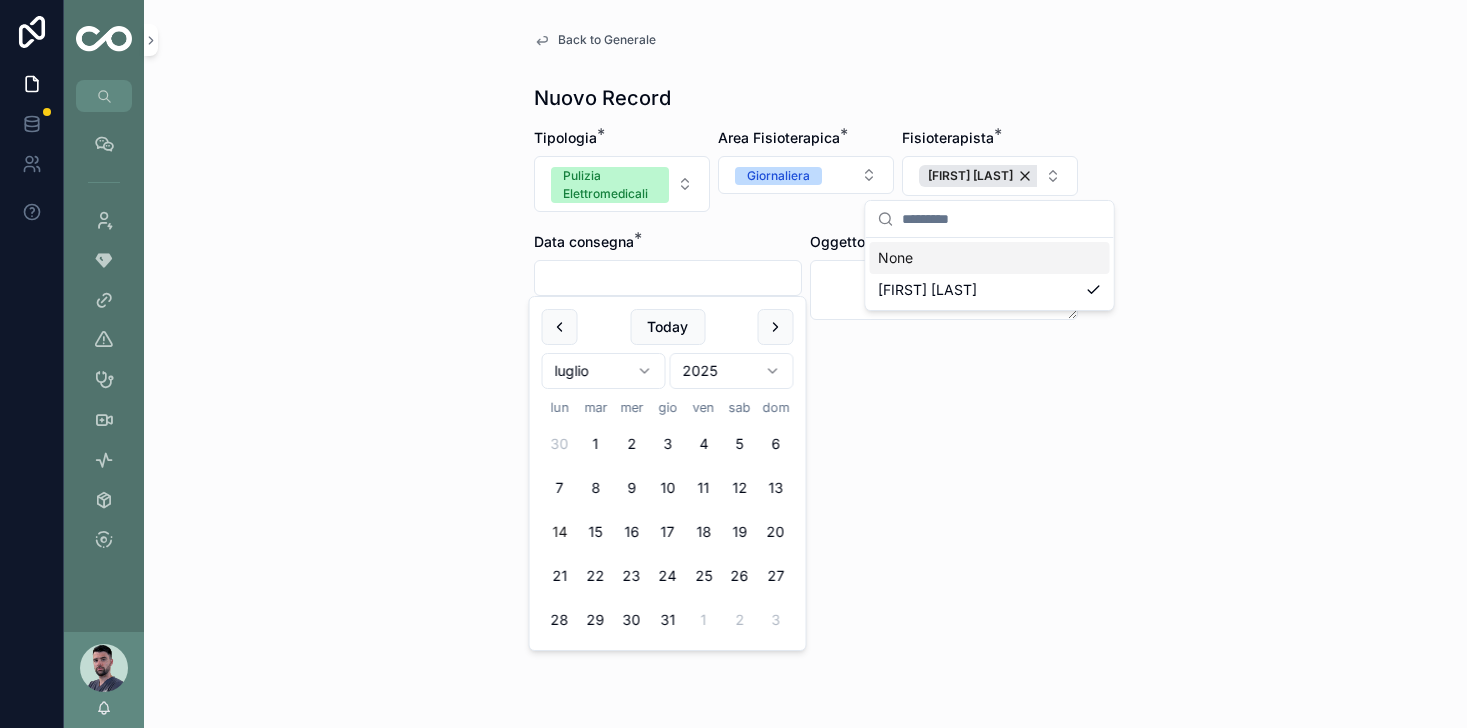 click at bounding box center (668, 278) 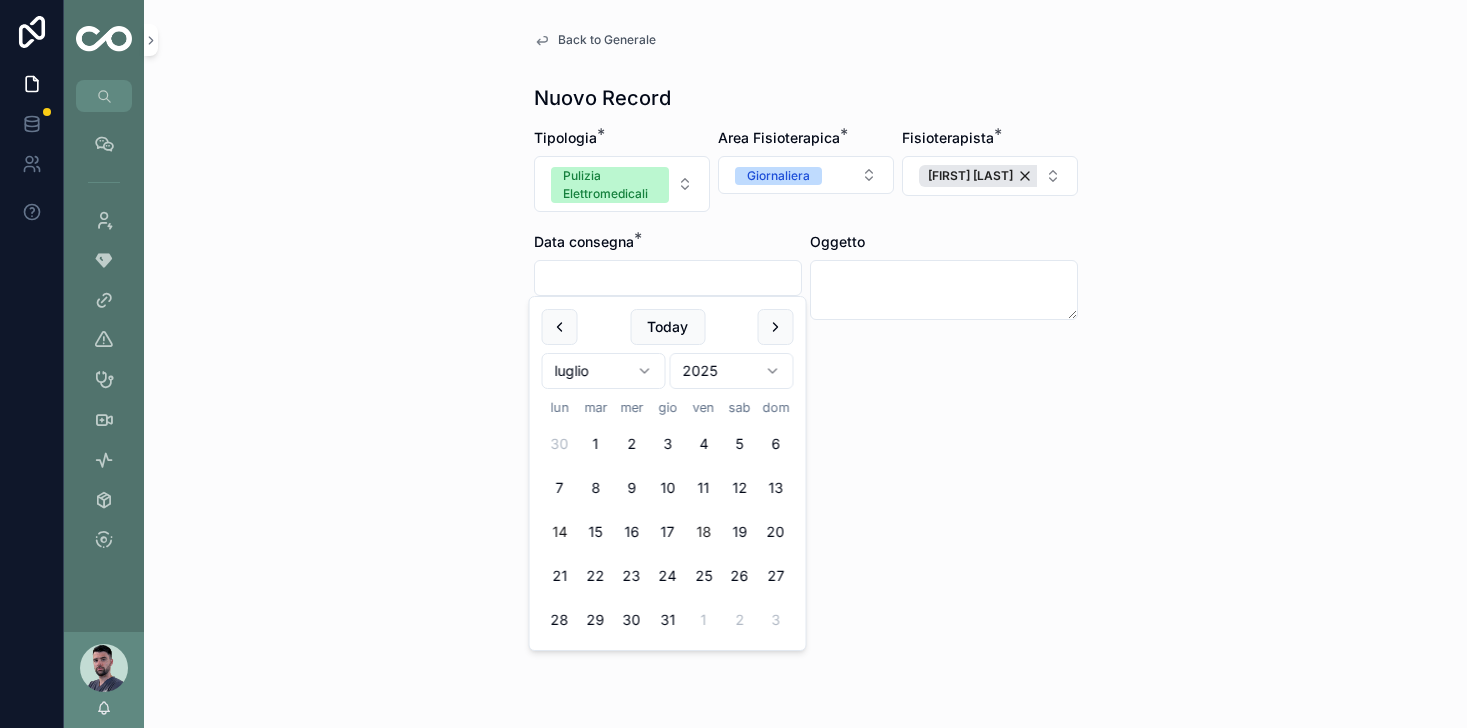 click on "18" at bounding box center [704, 532] 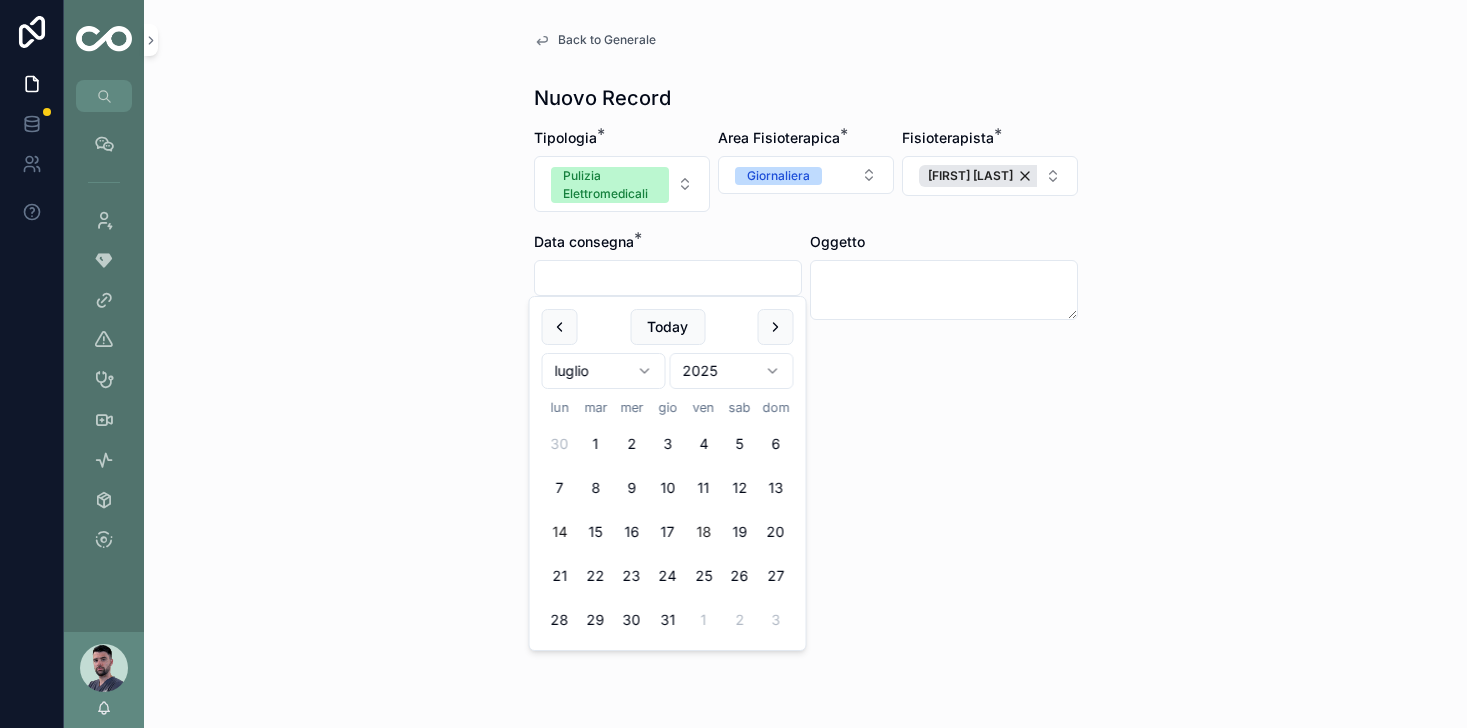 type on "**********" 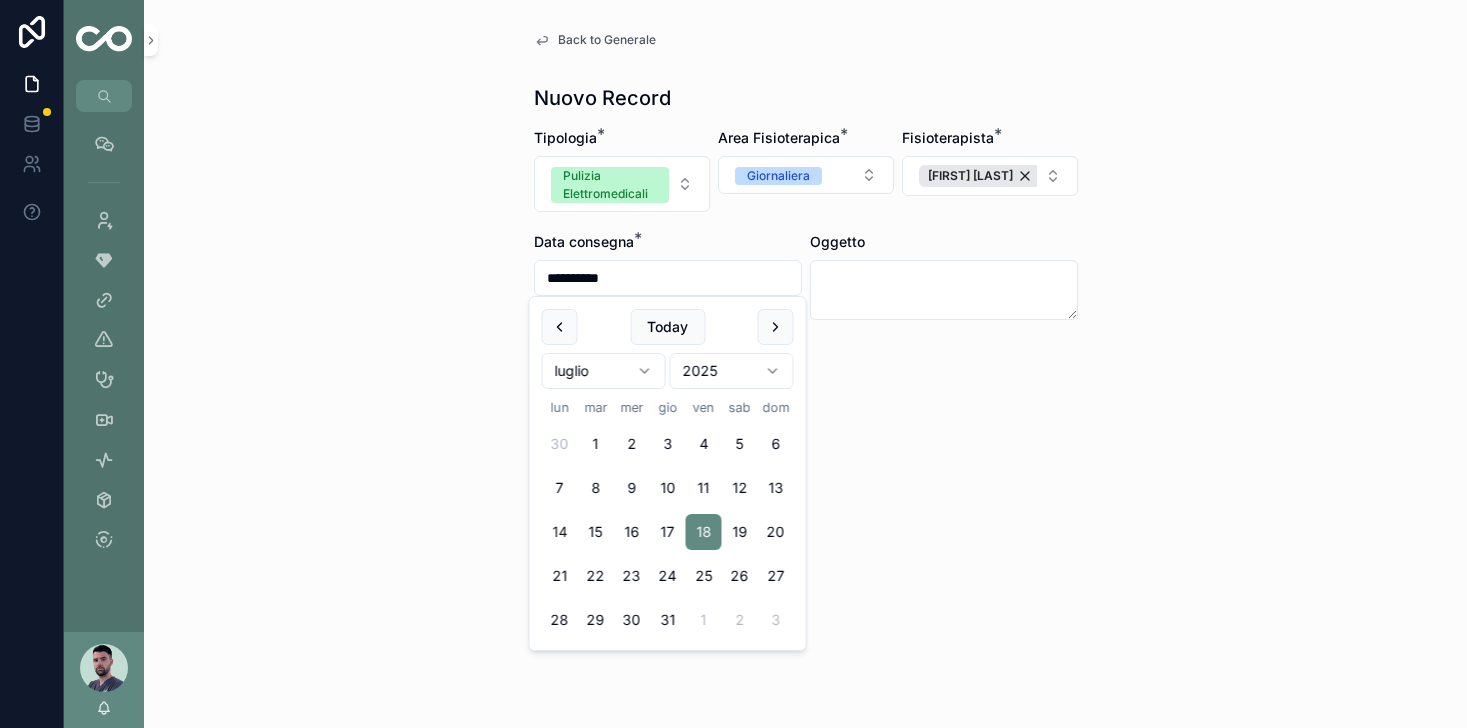 drag, startPoint x: 921, startPoint y: 495, endPoint x: 668, endPoint y: 454, distance: 256.3006 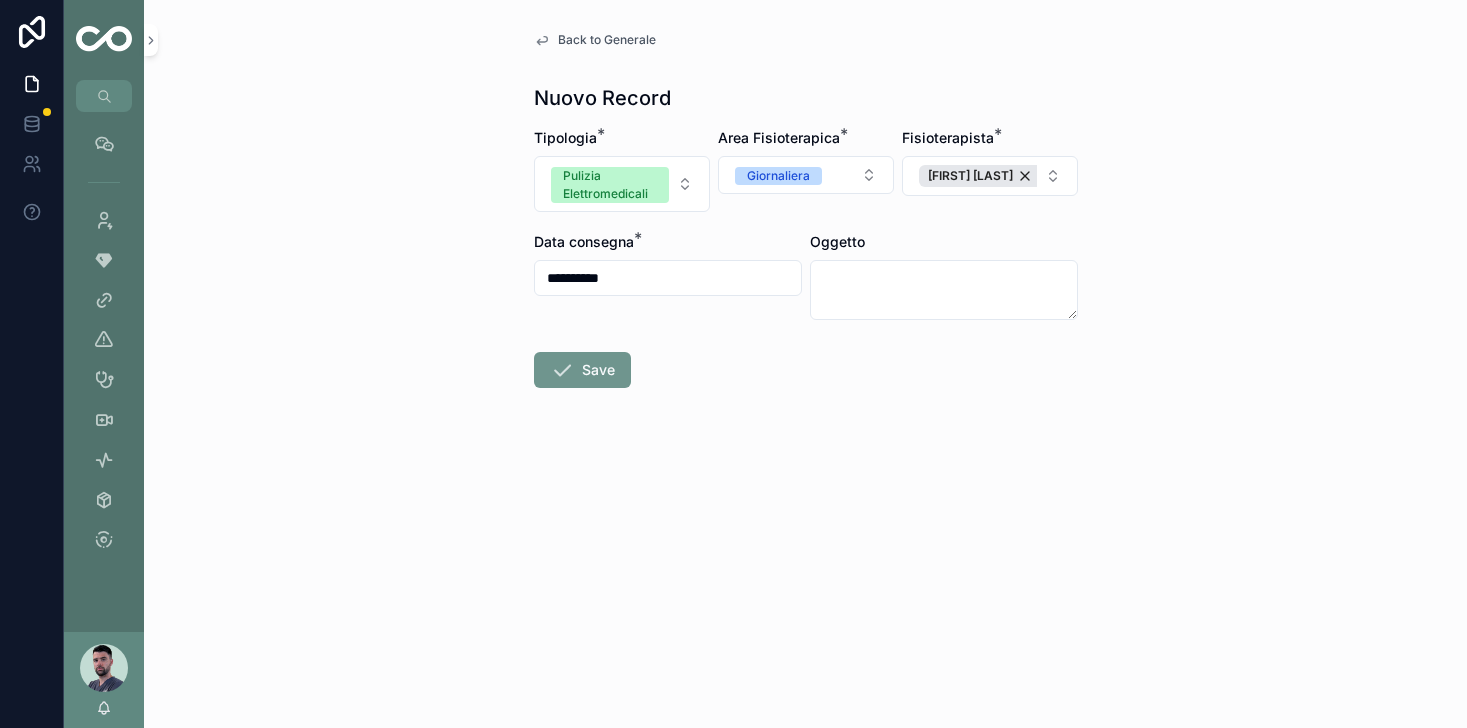click on "Save" at bounding box center (582, 370) 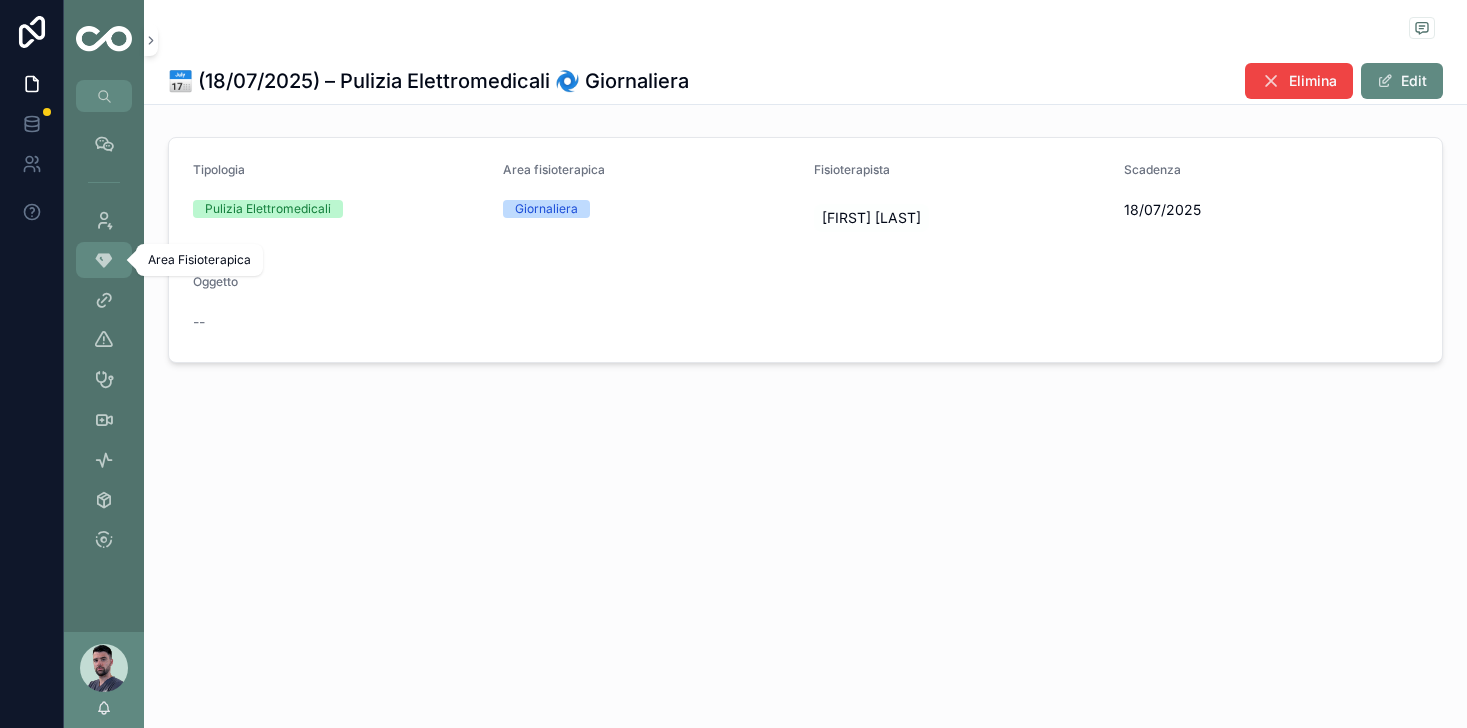 click at bounding box center (104, 260) 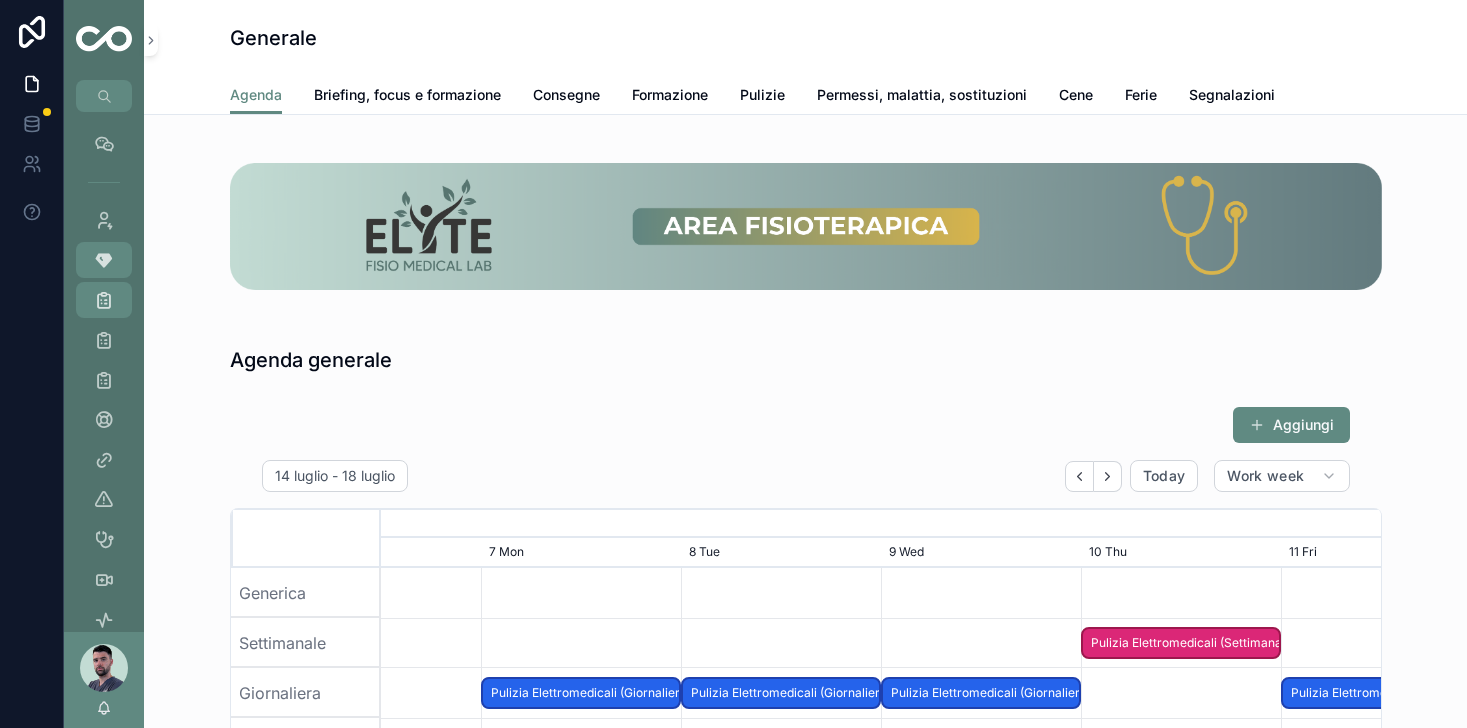 scroll, scrollTop: 0, scrollLeft: 1500, axis: horizontal 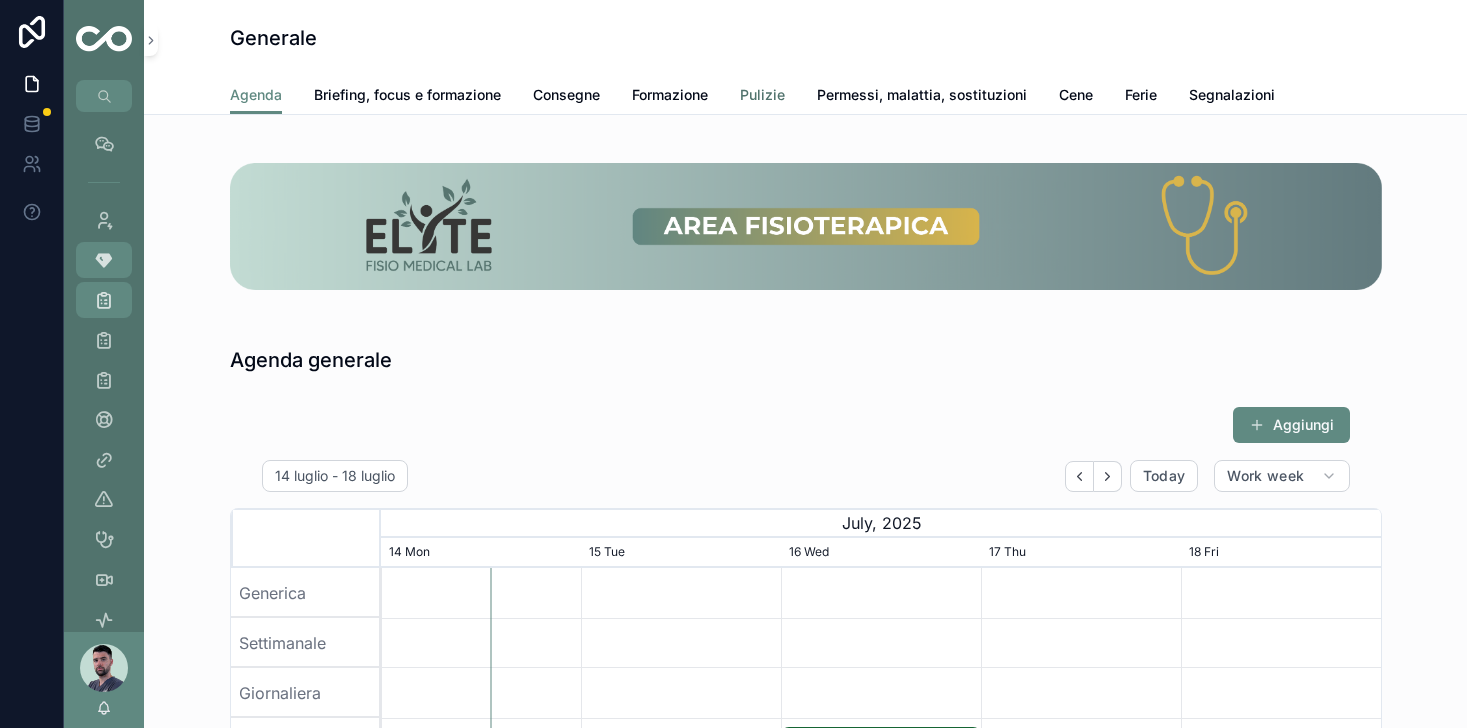click on "Pulizie" at bounding box center [762, 95] 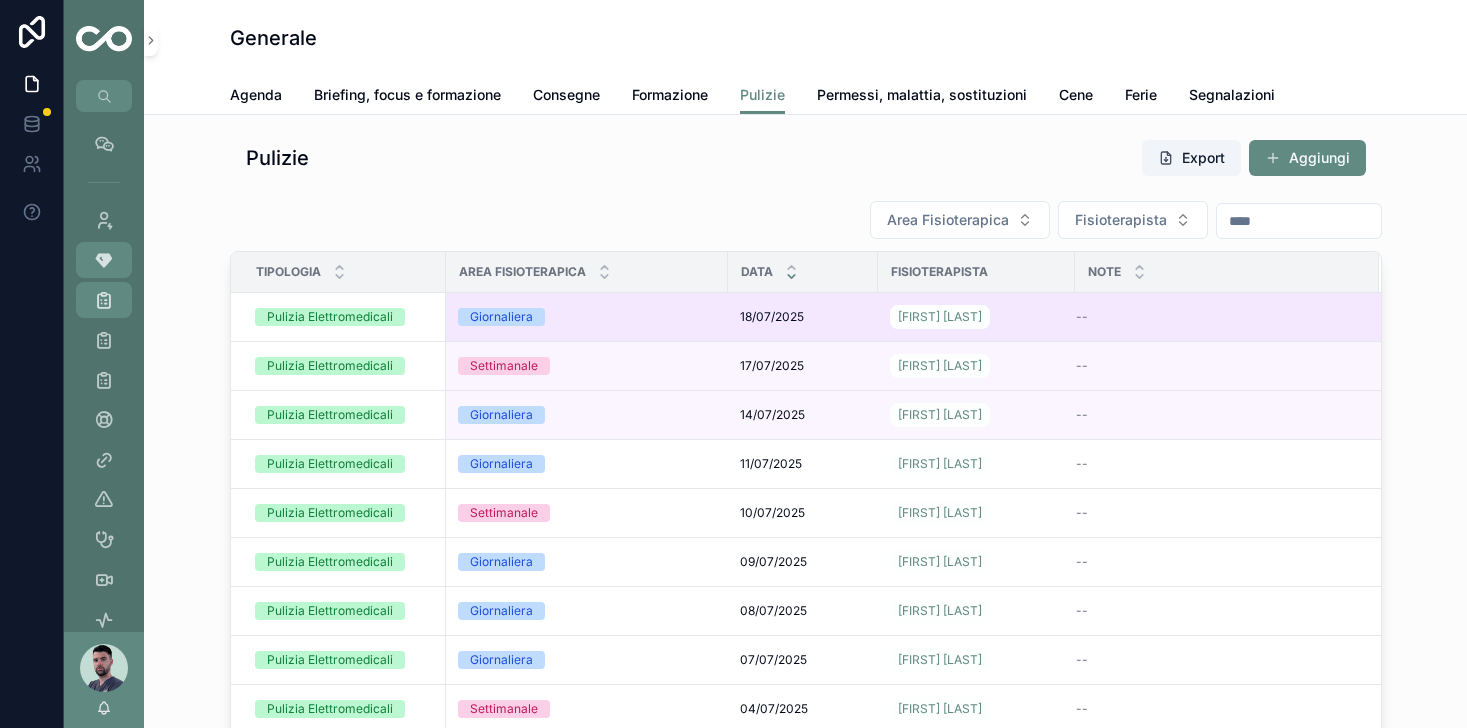 click on "18/07/2025" at bounding box center (772, 317) 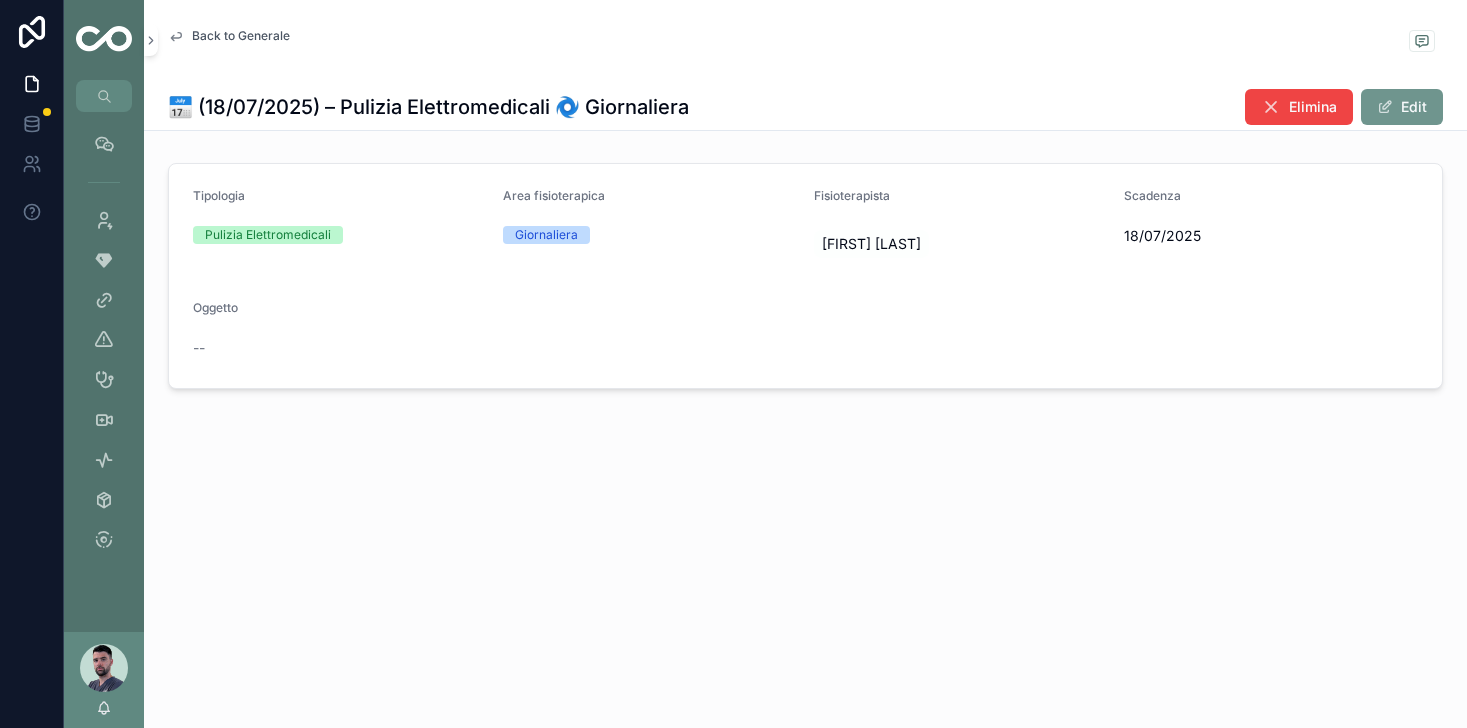 click on "Edit" at bounding box center [1402, 107] 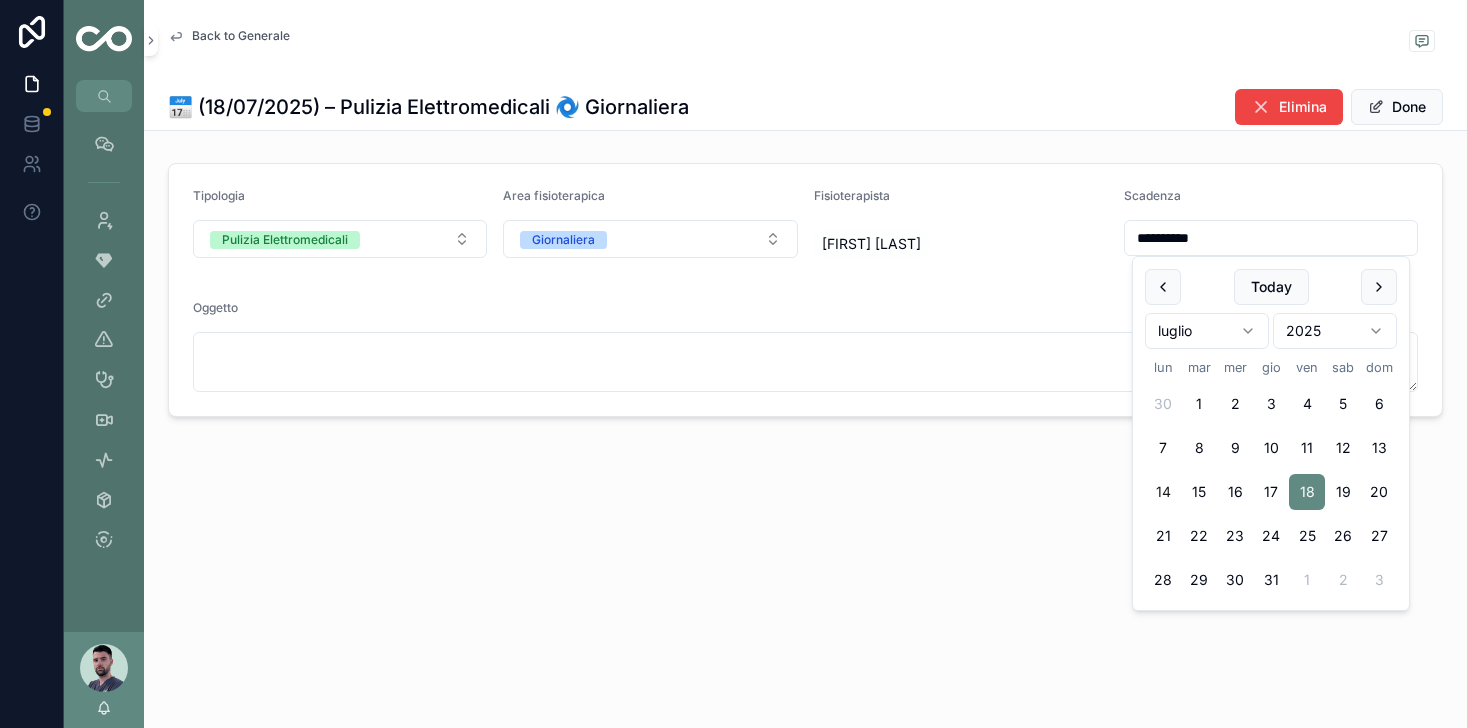 click on "**********" at bounding box center (1271, 238) 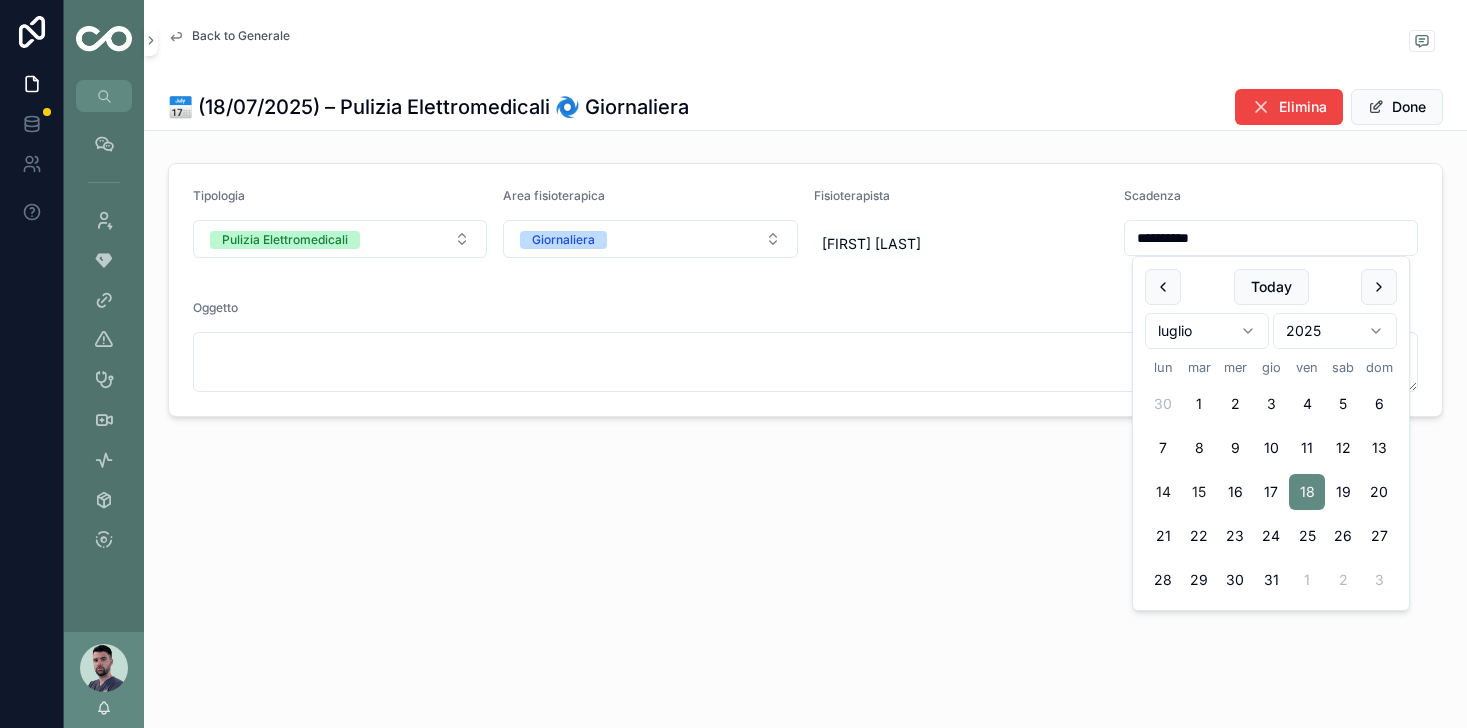 click on "15" at bounding box center [1199, 492] 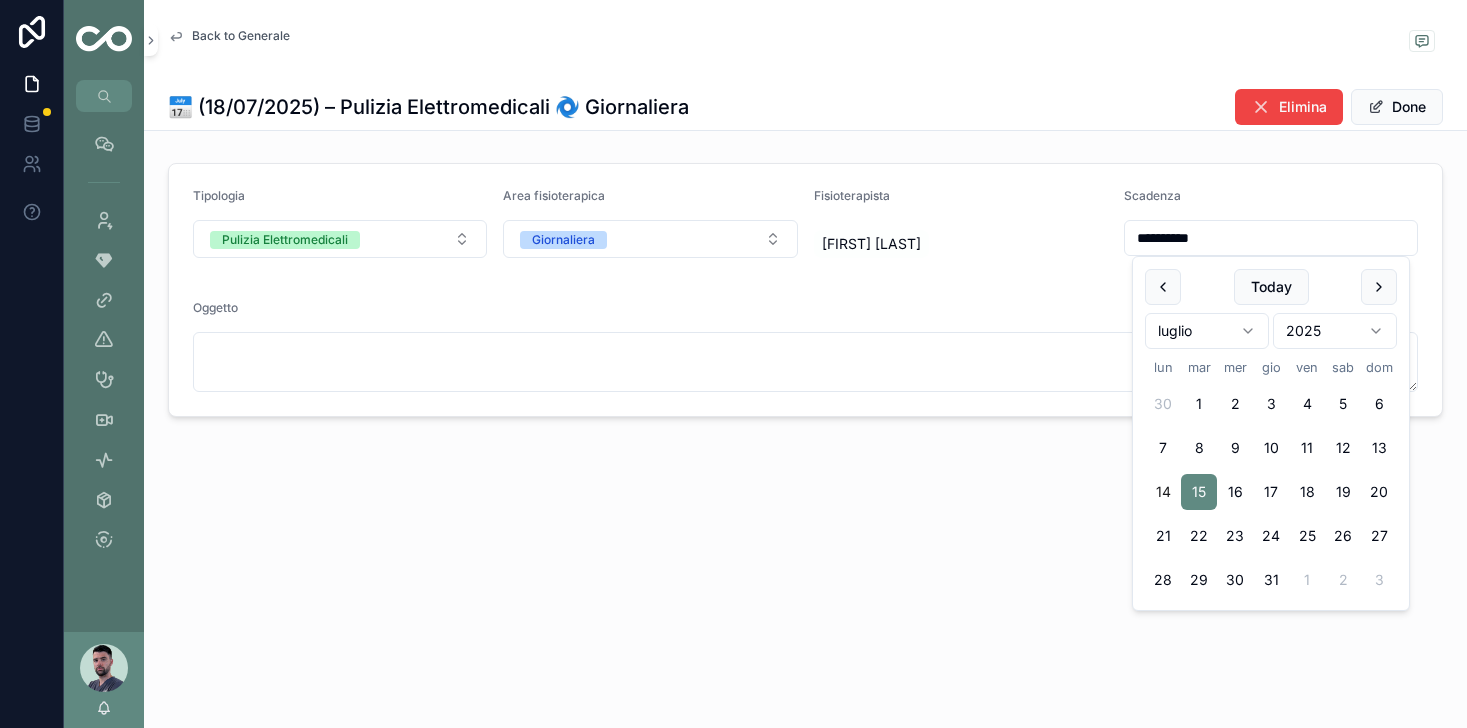 type on "**********" 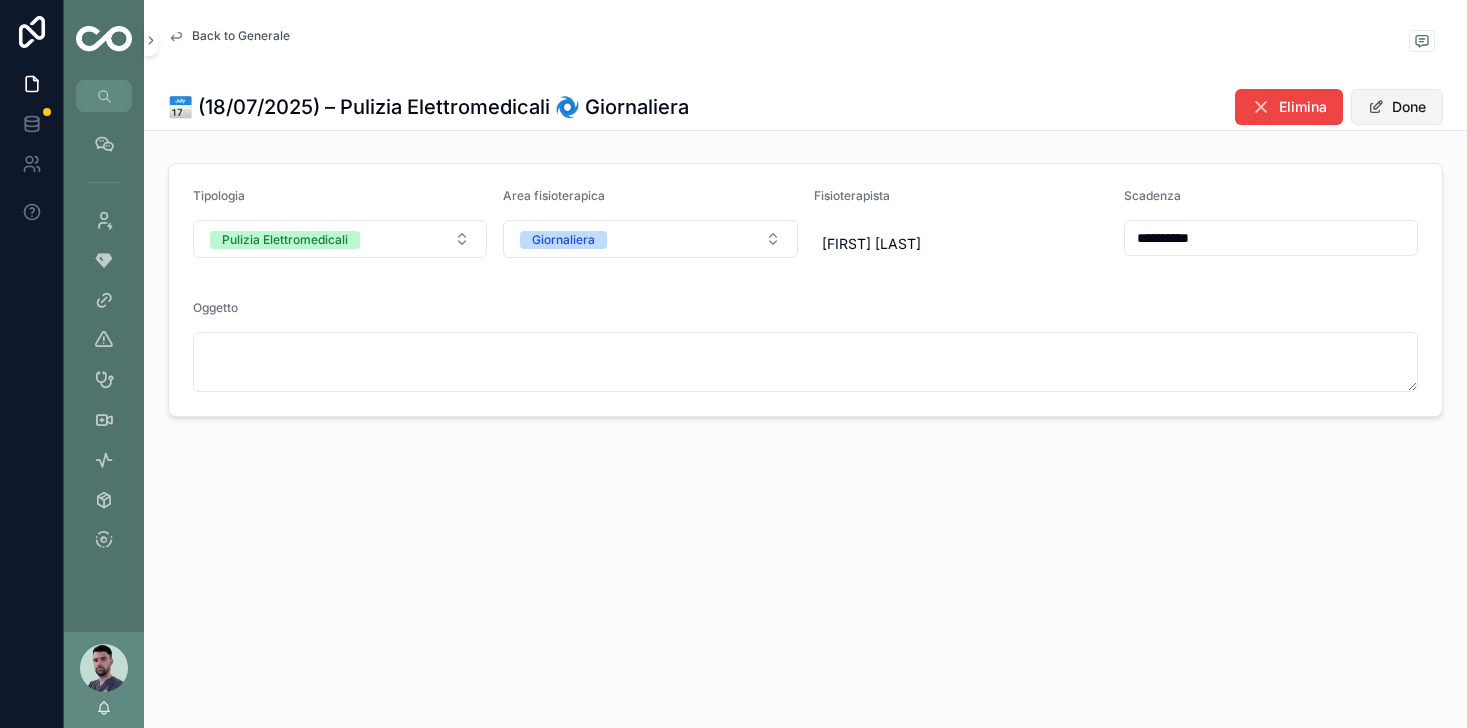 click on "Done" at bounding box center (1397, 107) 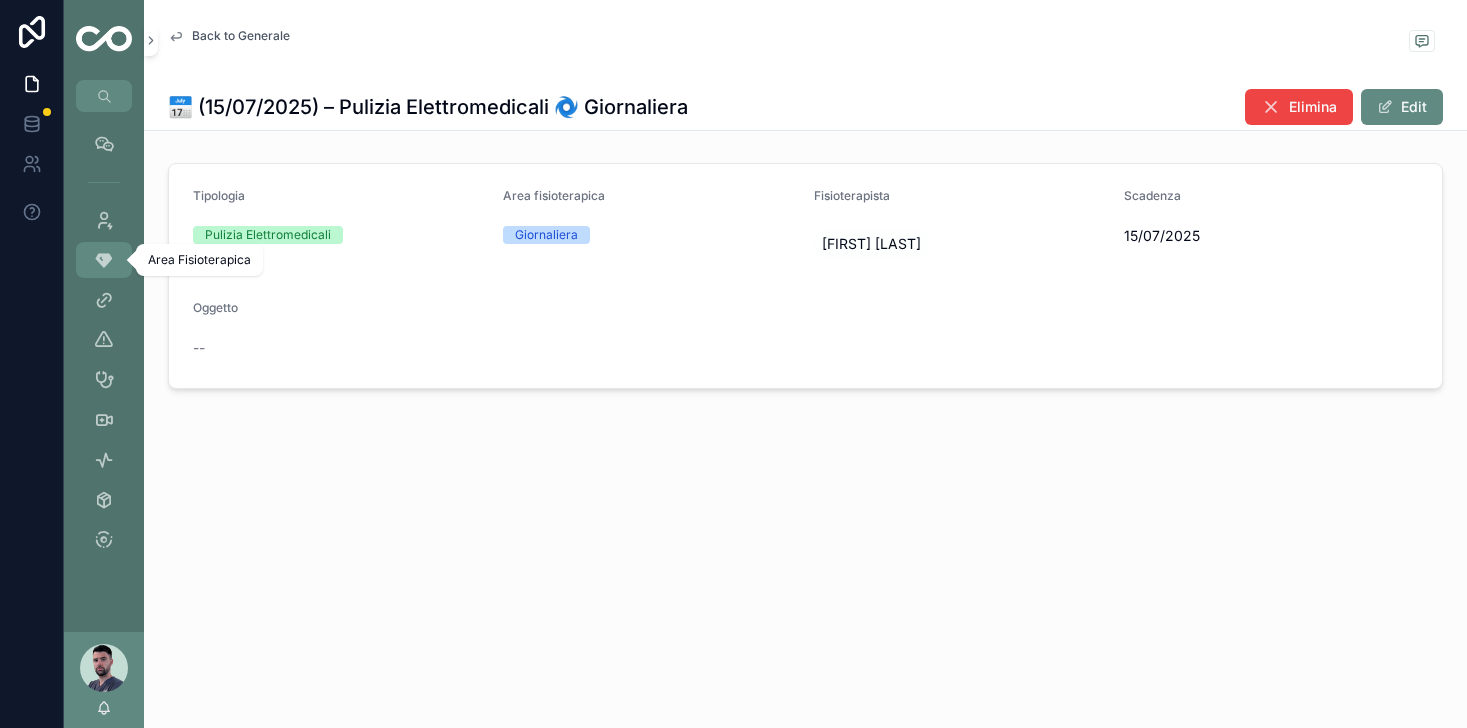 click at bounding box center (104, 260) 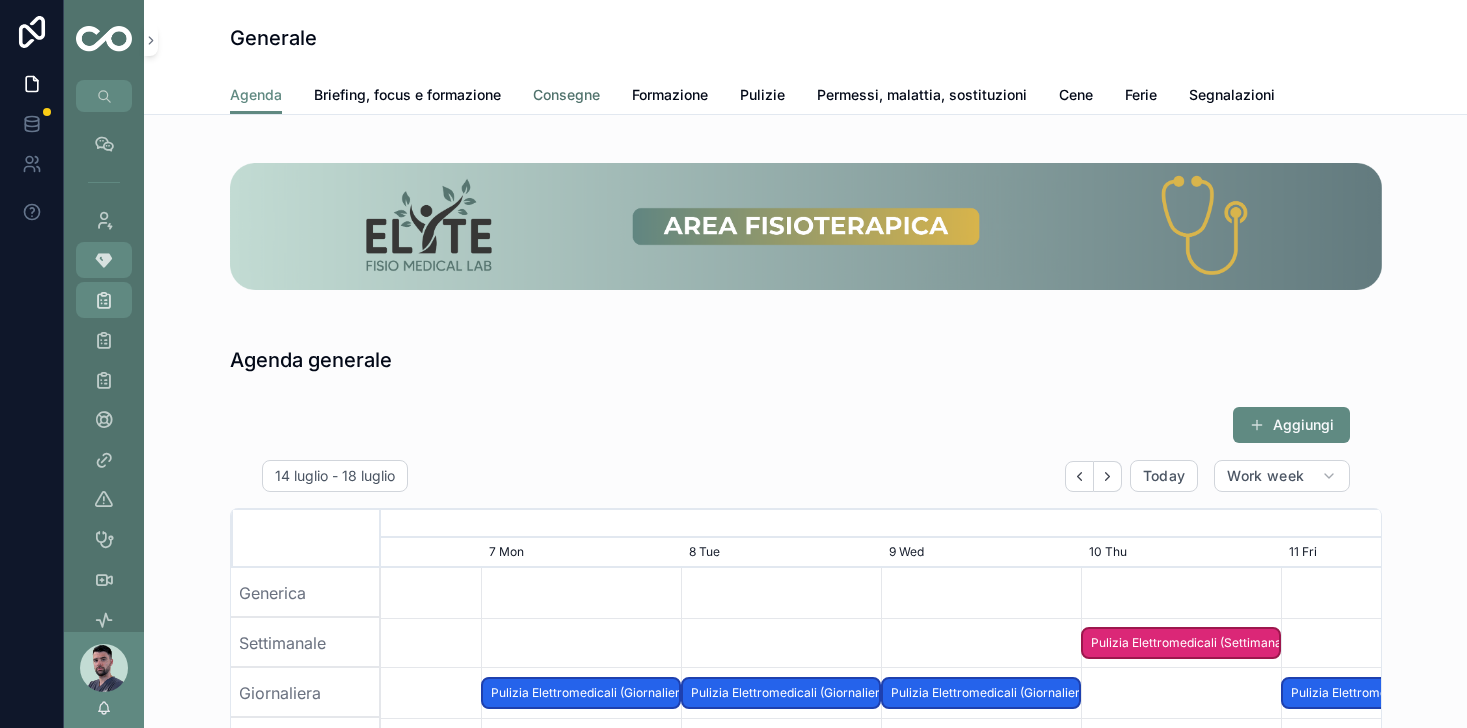 scroll, scrollTop: 0, scrollLeft: 1500, axis: horizontal 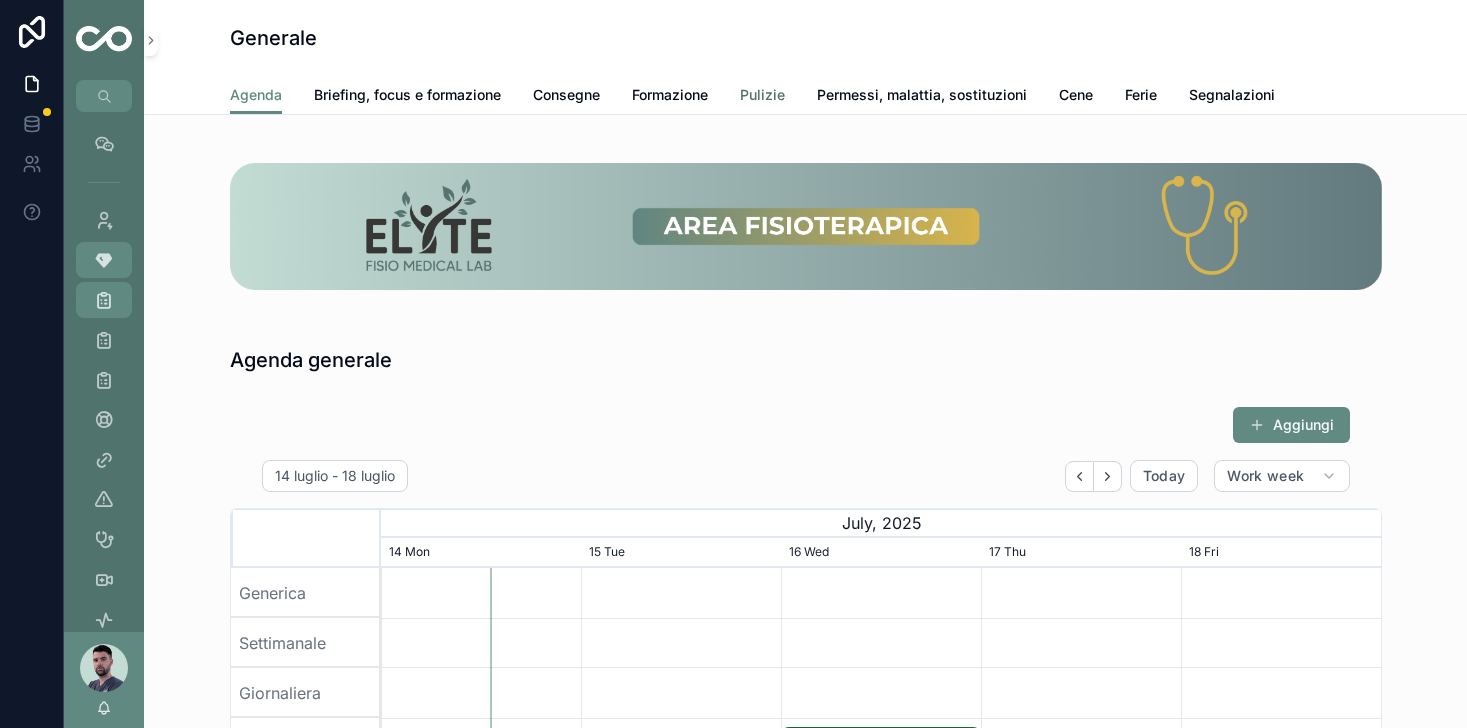click on "Pulizie" at bounding box center (762, 95) 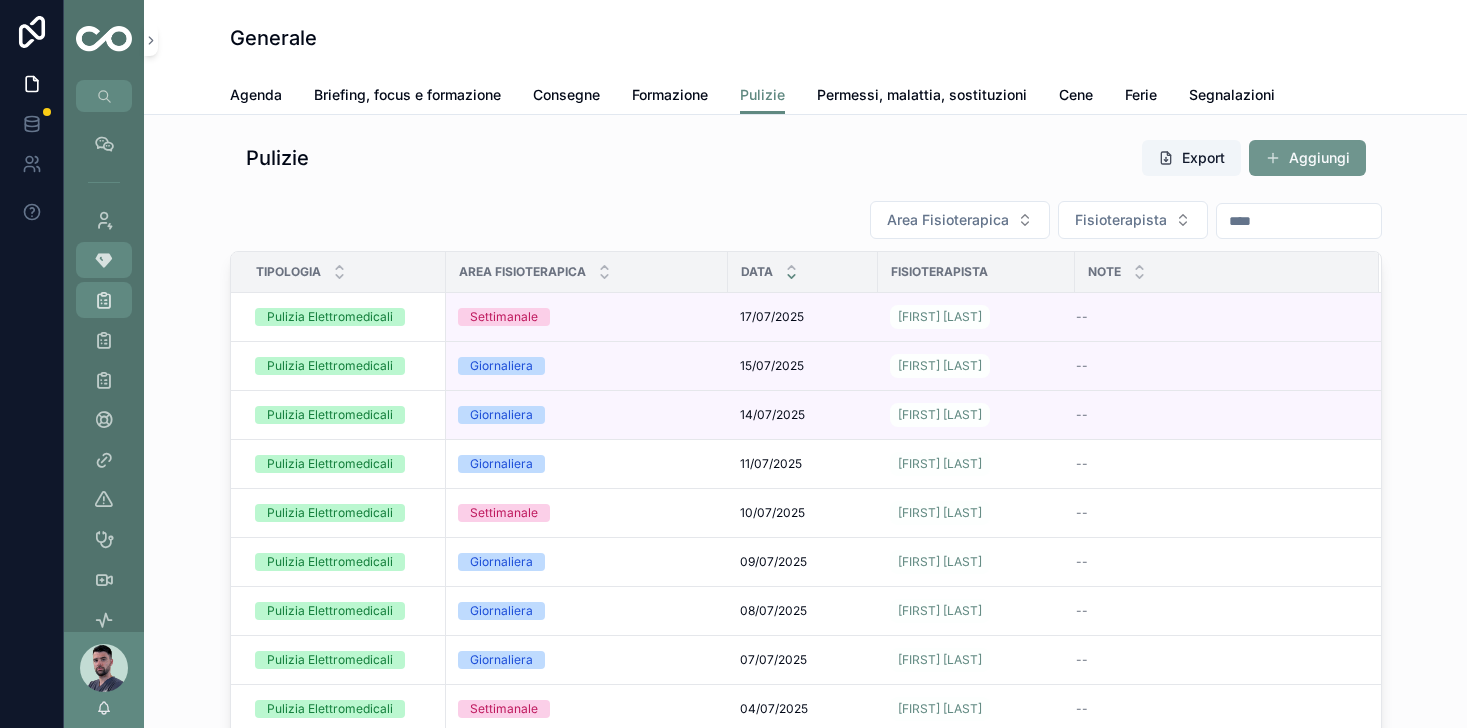 click on "Aggiungi" at bounding box center [1307, 158] 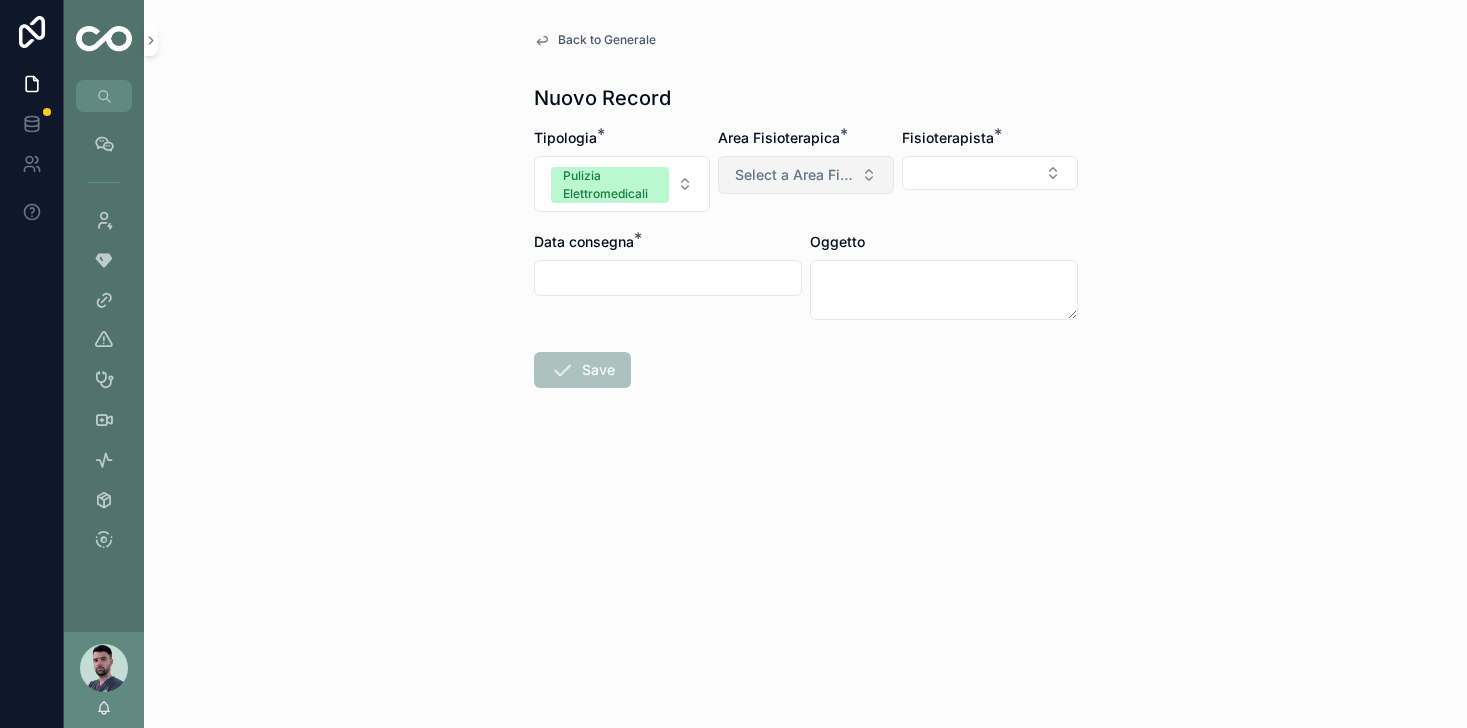 click on "Select a Area Fisioterapica" at bounding box center [794, 175] 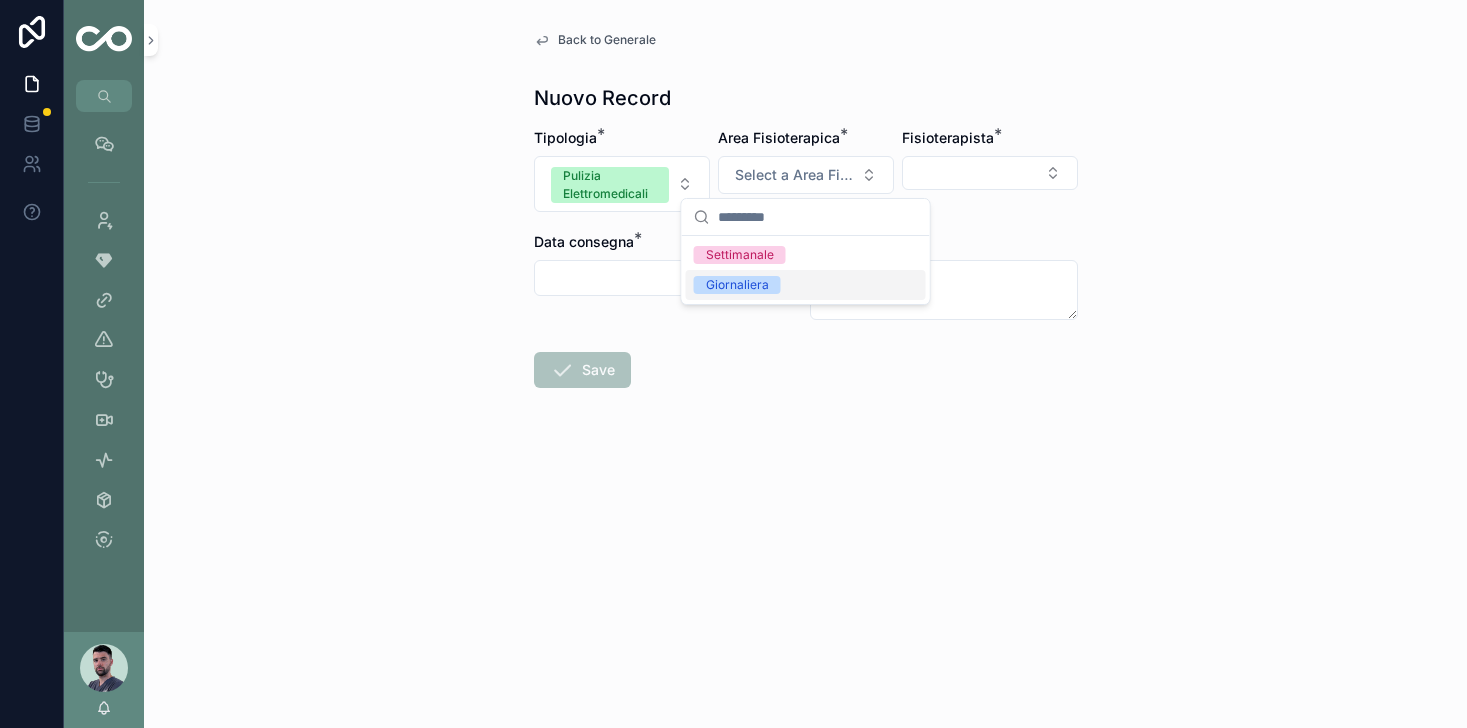 click on "Giornaliera" at bounding box center [806, 285] 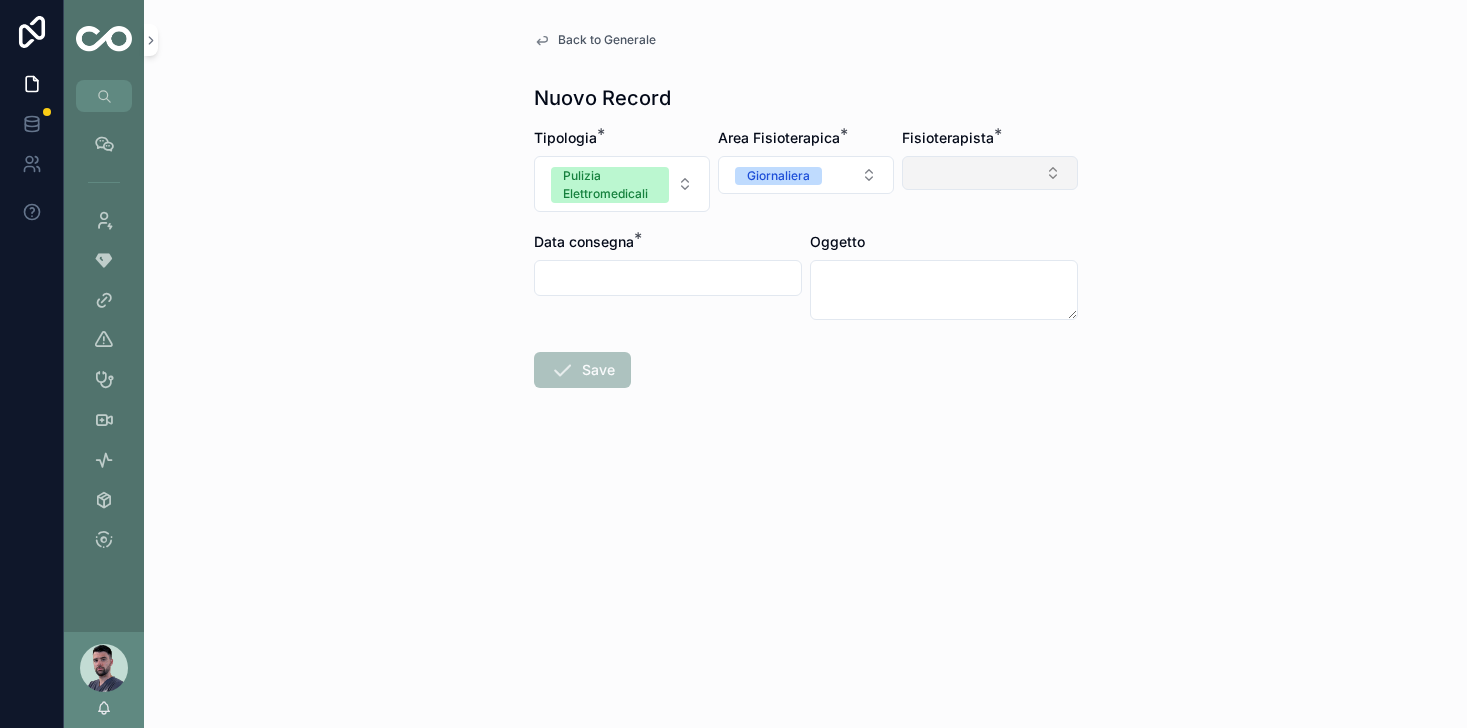click at bounding box center (990, 173) 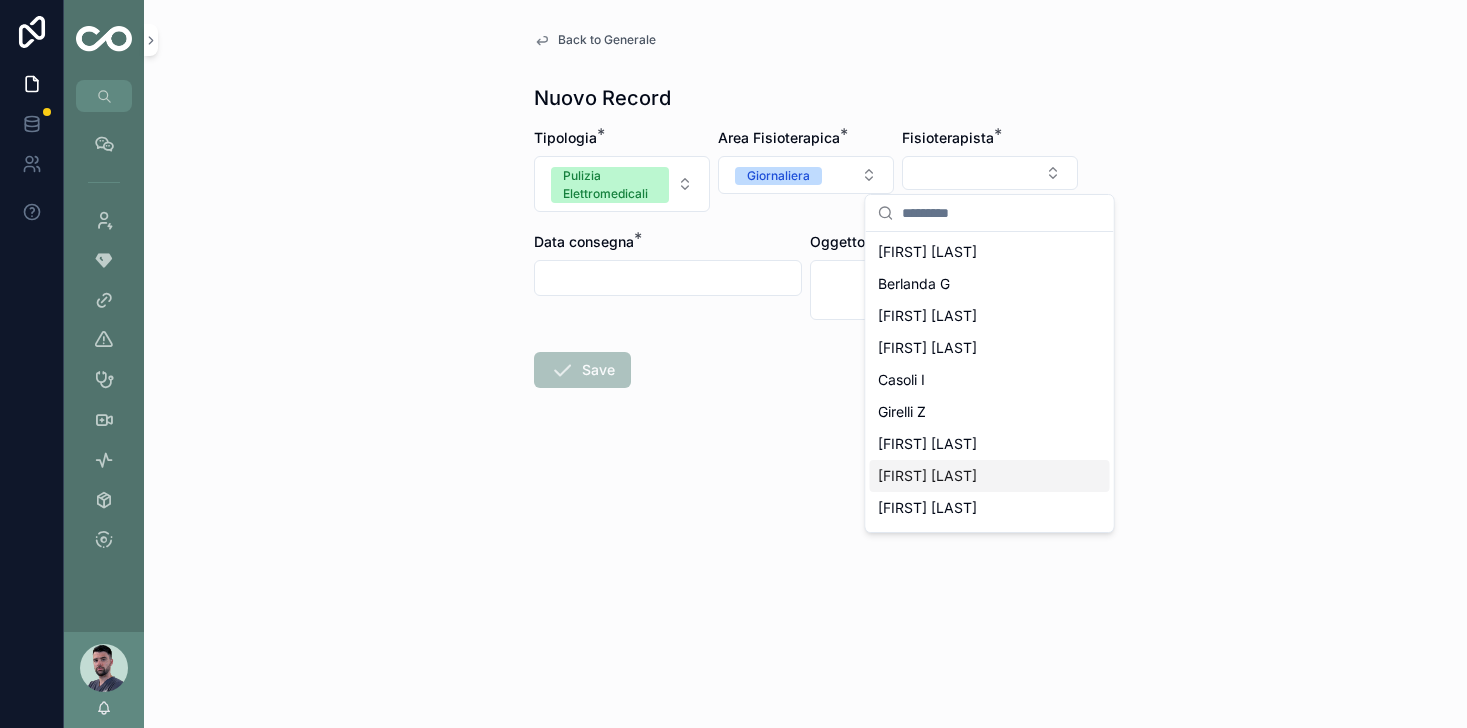 click on "[FIRST] [LAST]" at bounding box center (927, 476) 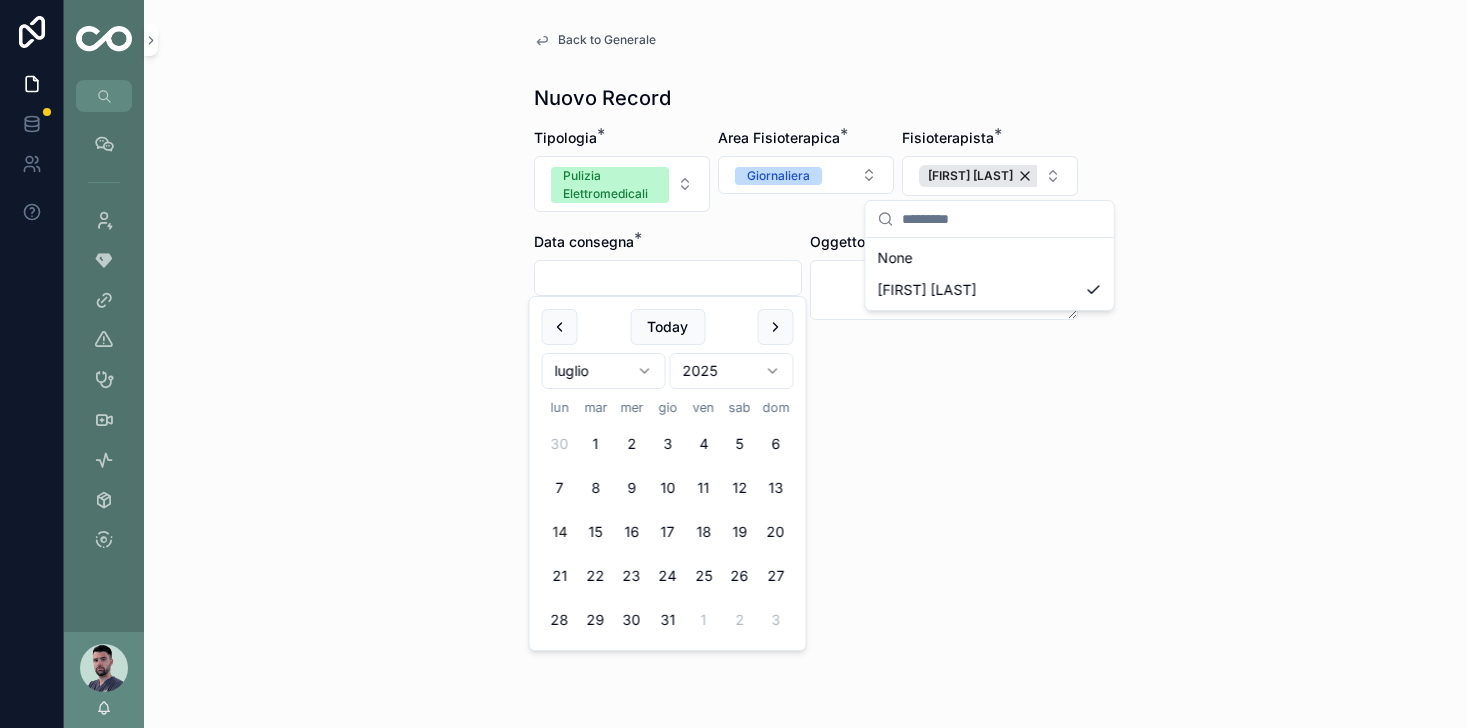 click at bounding box center [668, 278] 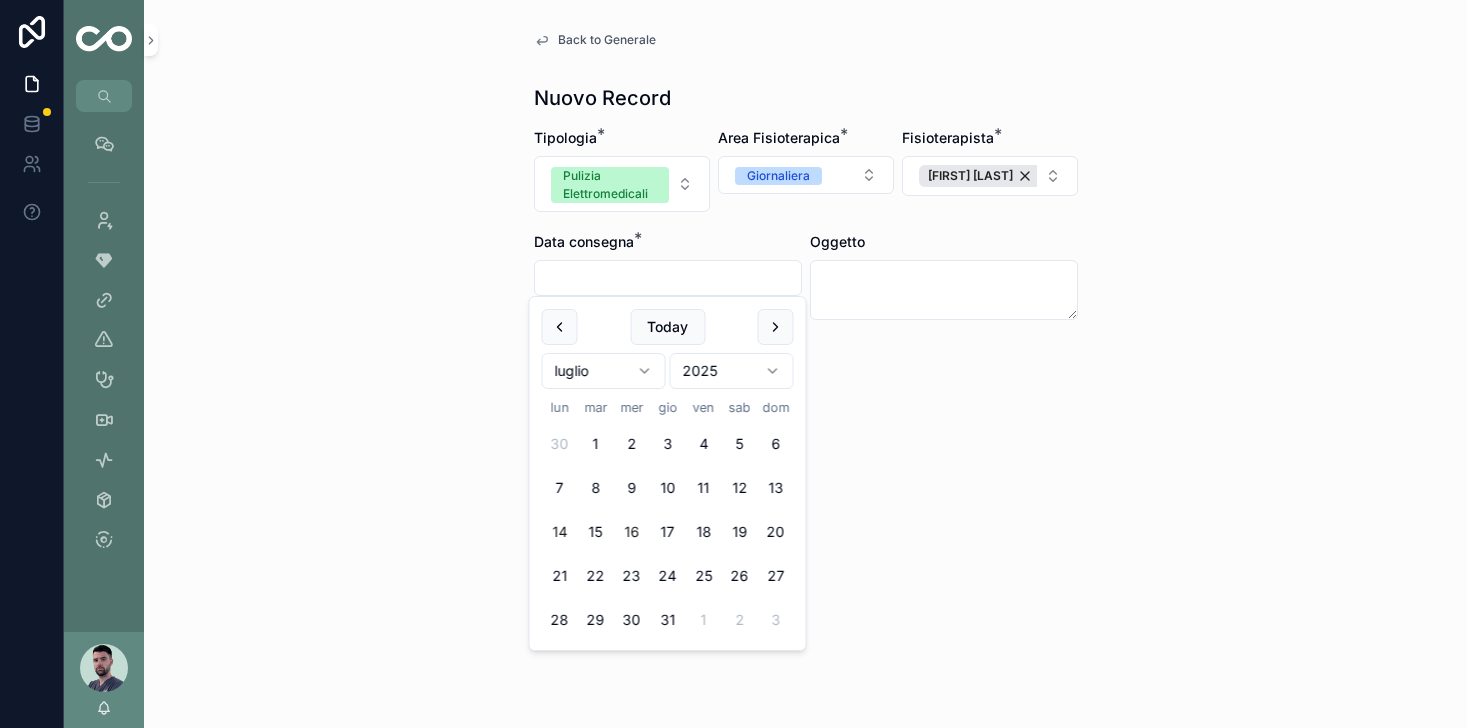click on "16" at bounding box center (632, 532) 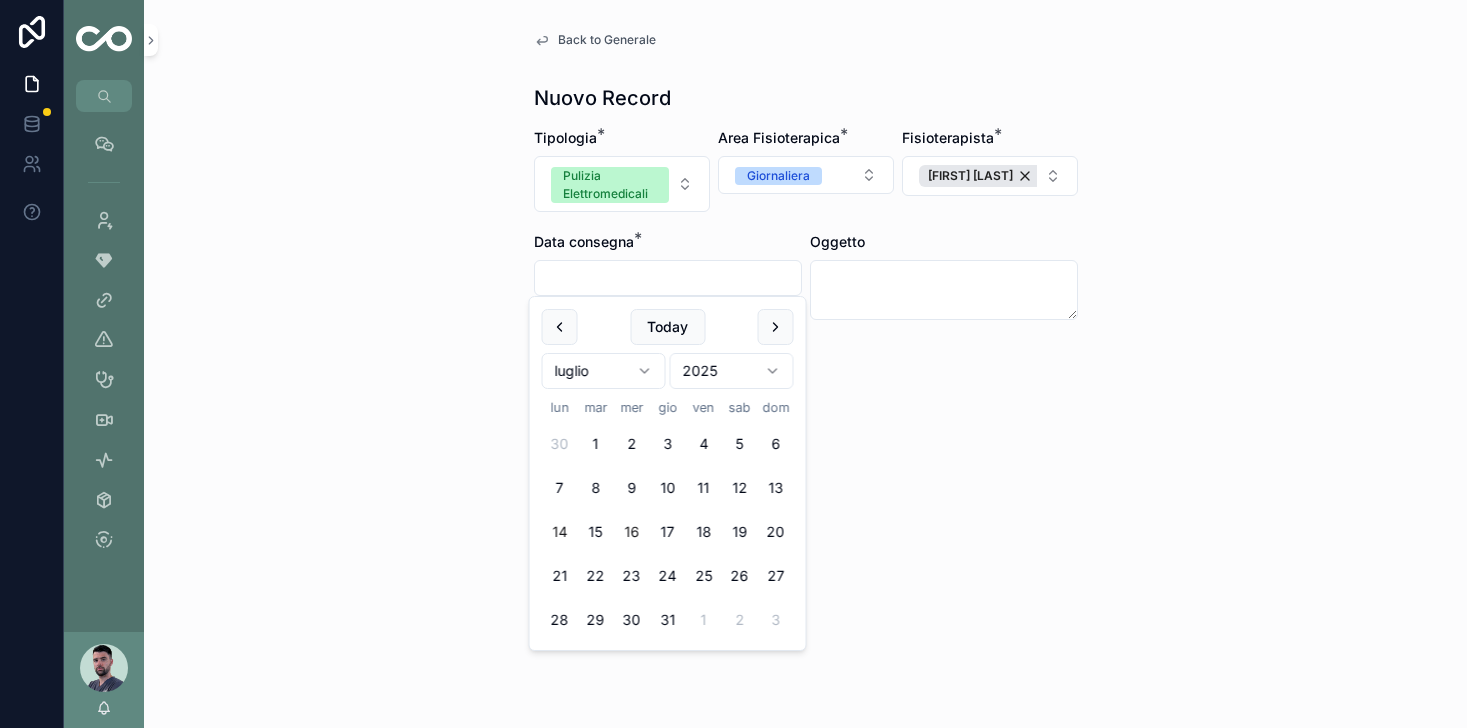 type on "**********" 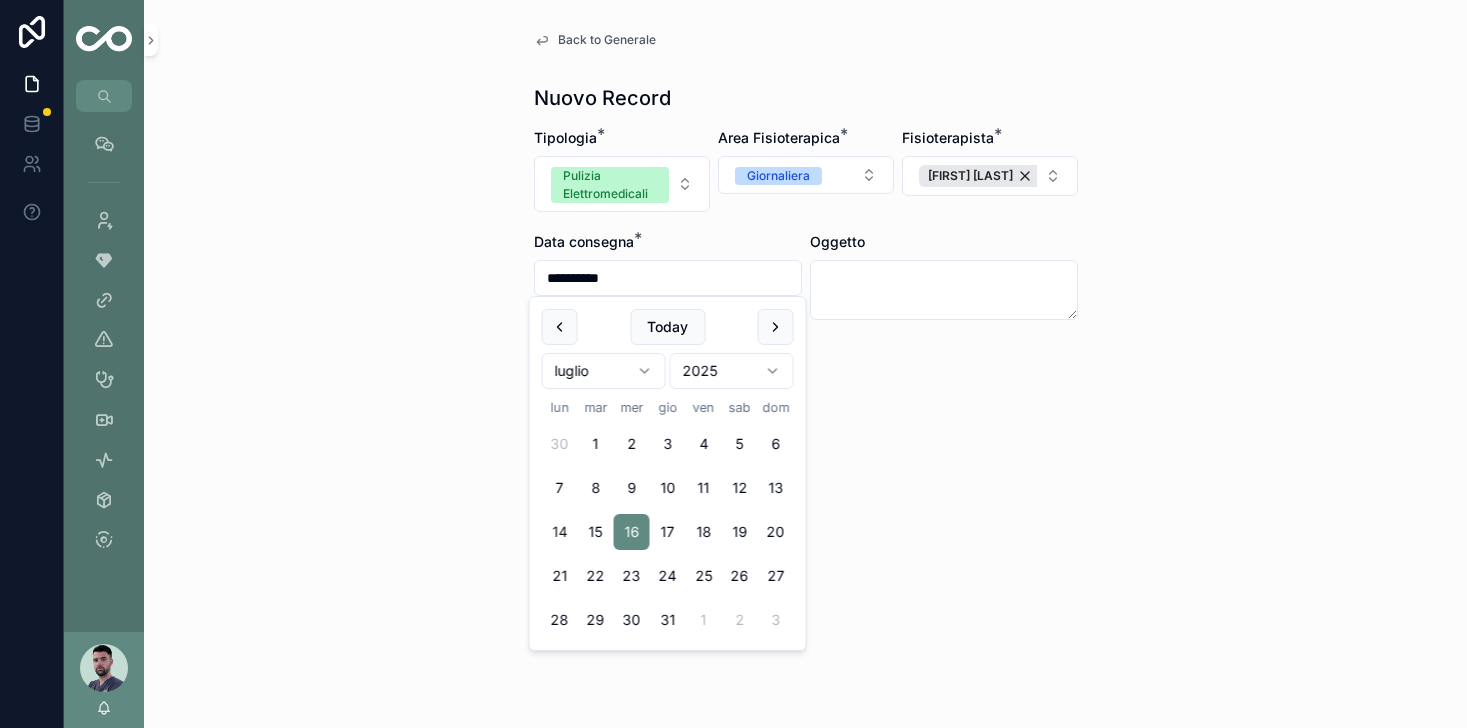 click on "**********" at bounding box center [805, 364] 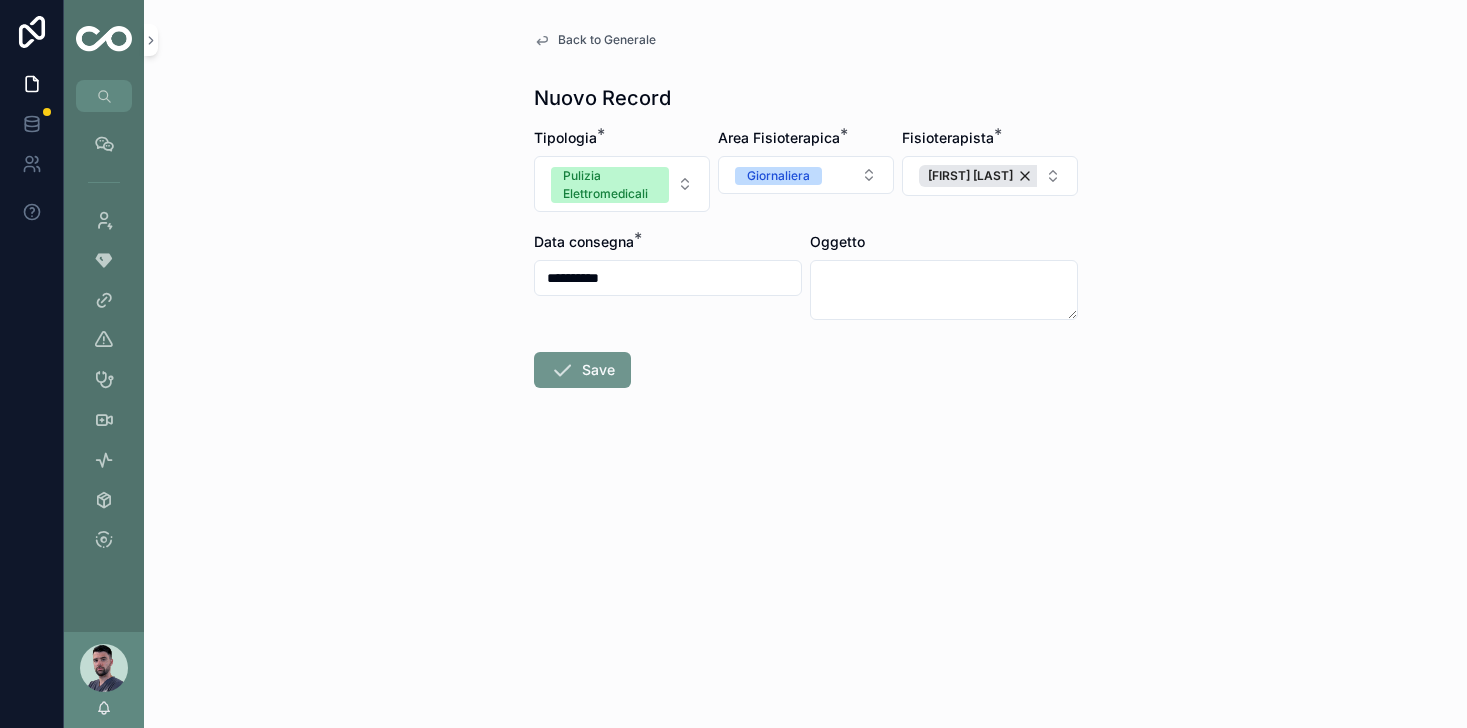 click on "Save" at bounding box center [582, 370] 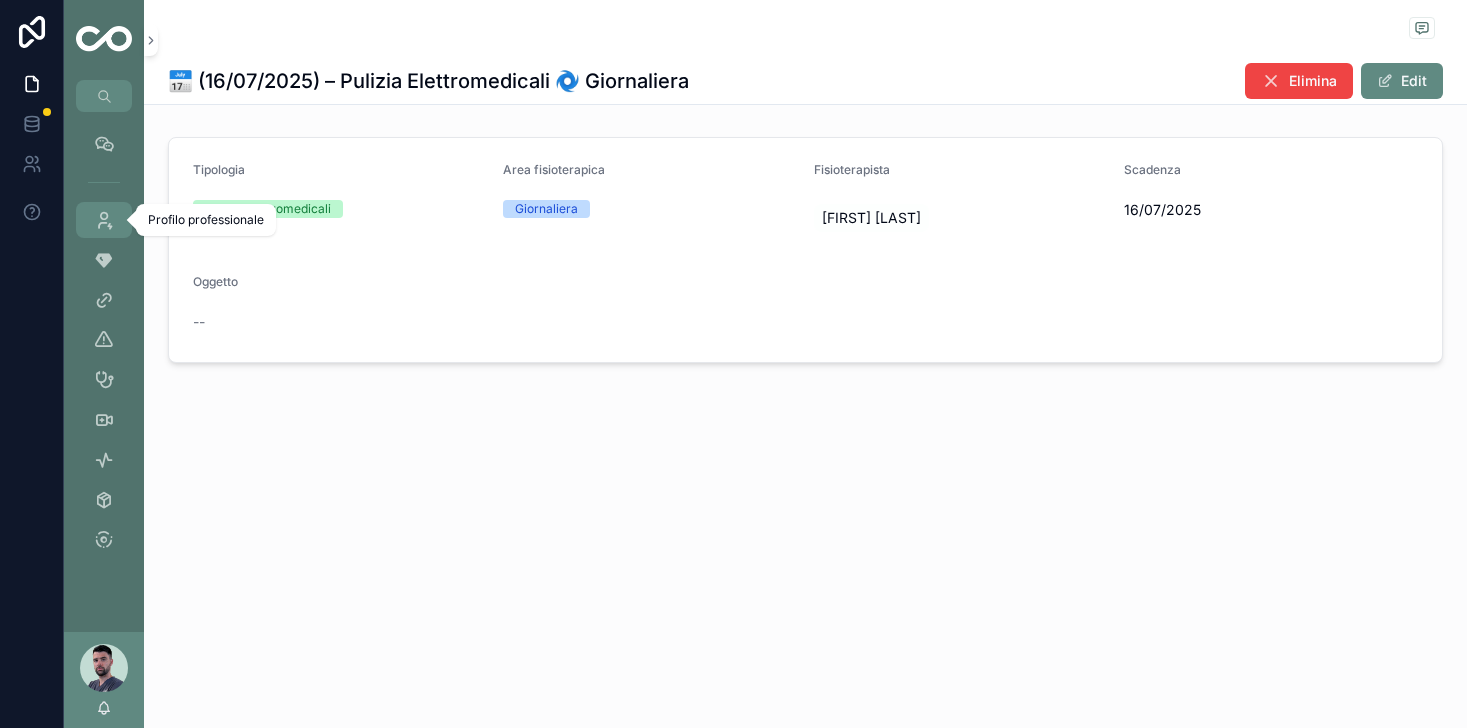 click at bounding box center (104, 220) 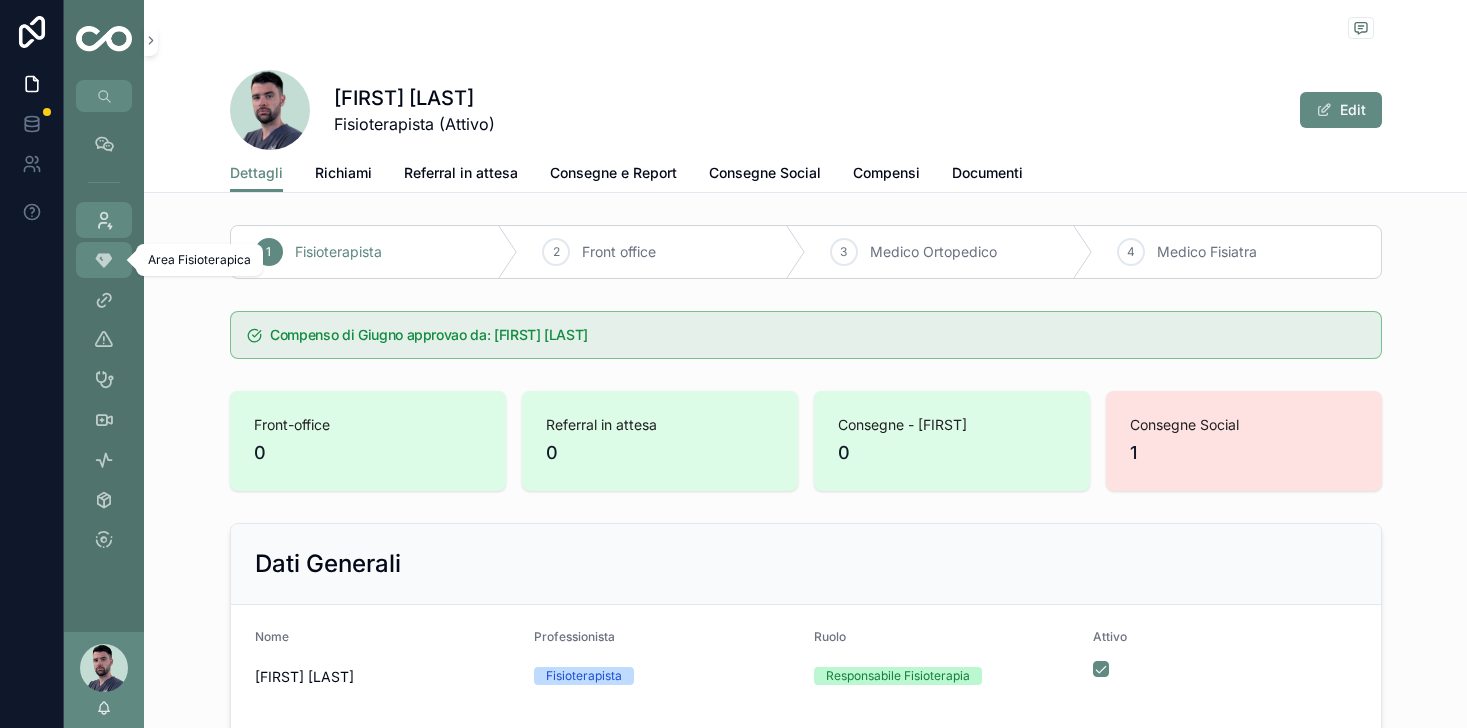 click at bounding box center (104, 260) 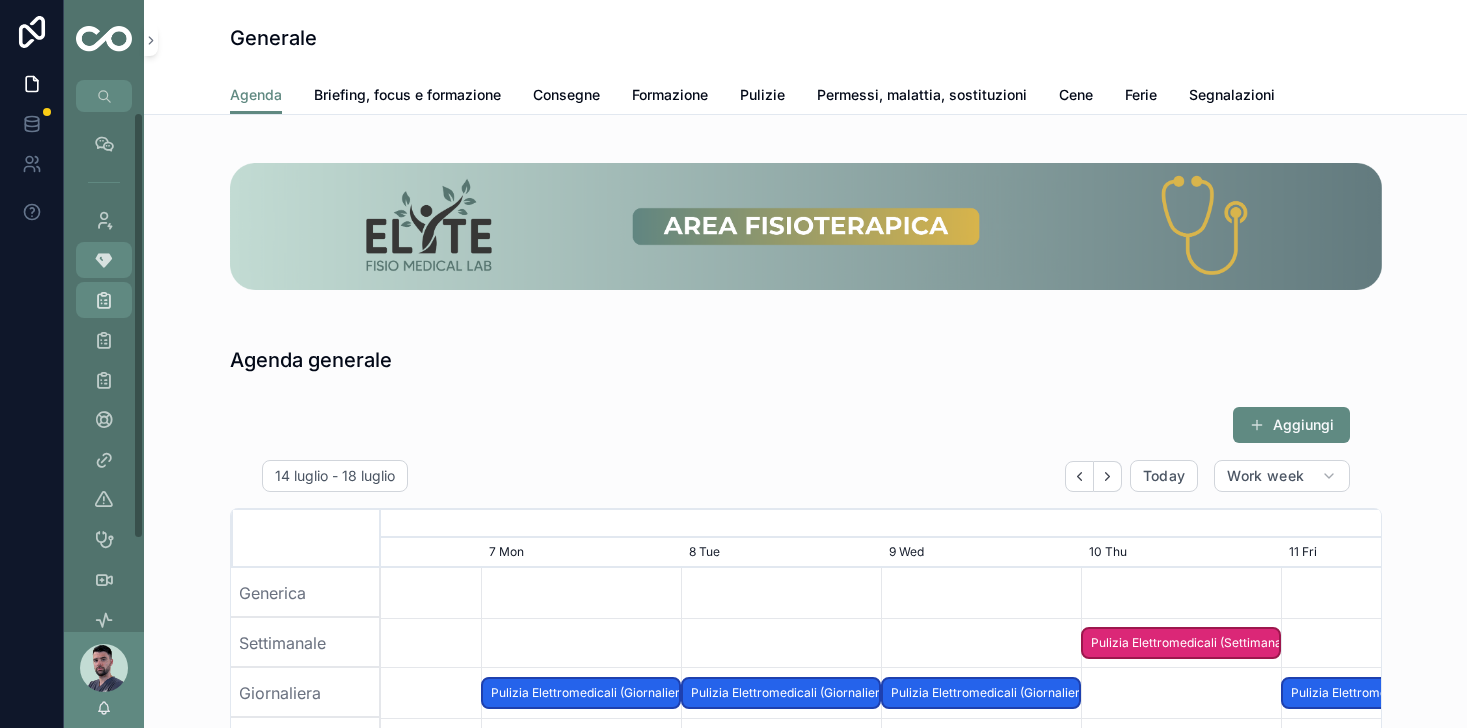 scroll, scrollTop: 0, scrollLeft: 1500, axis: horizontal 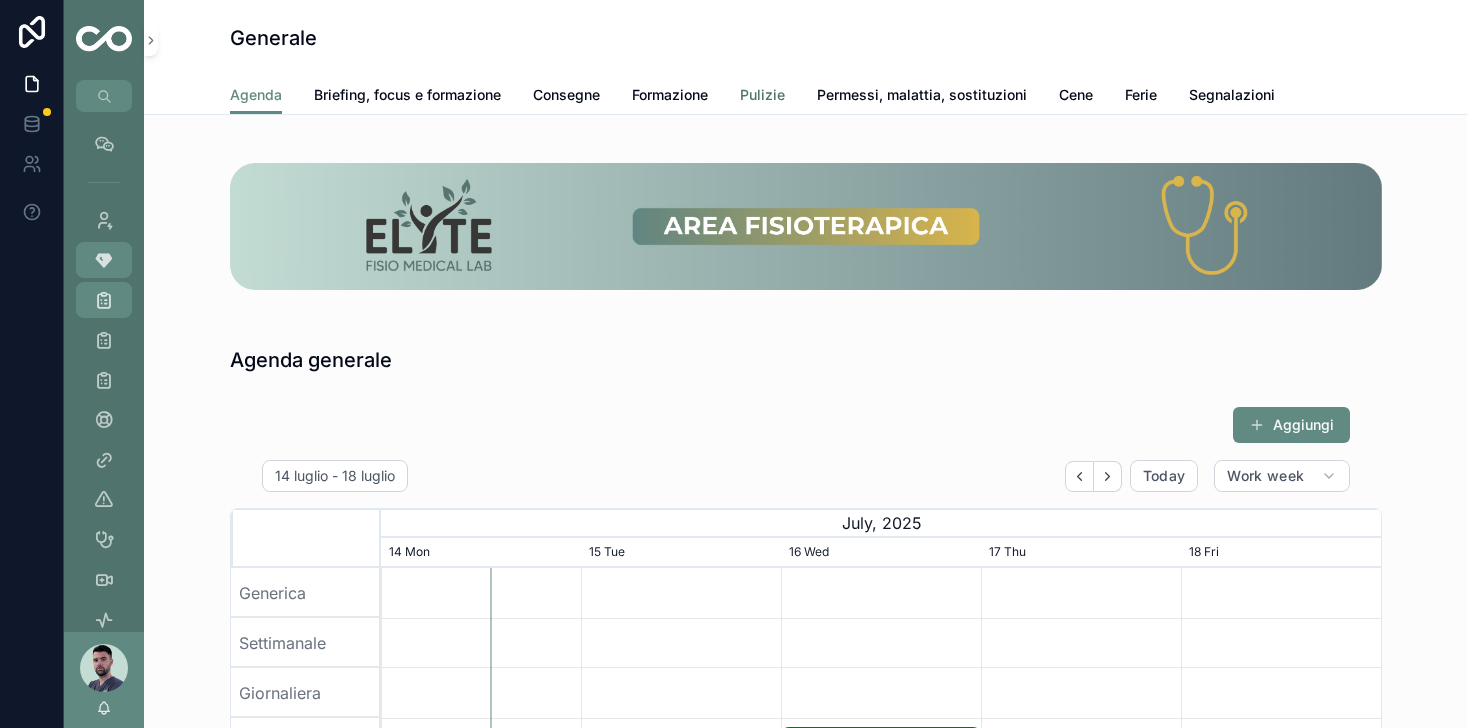 click on "Pulizie" at bounding box center (762, 95) 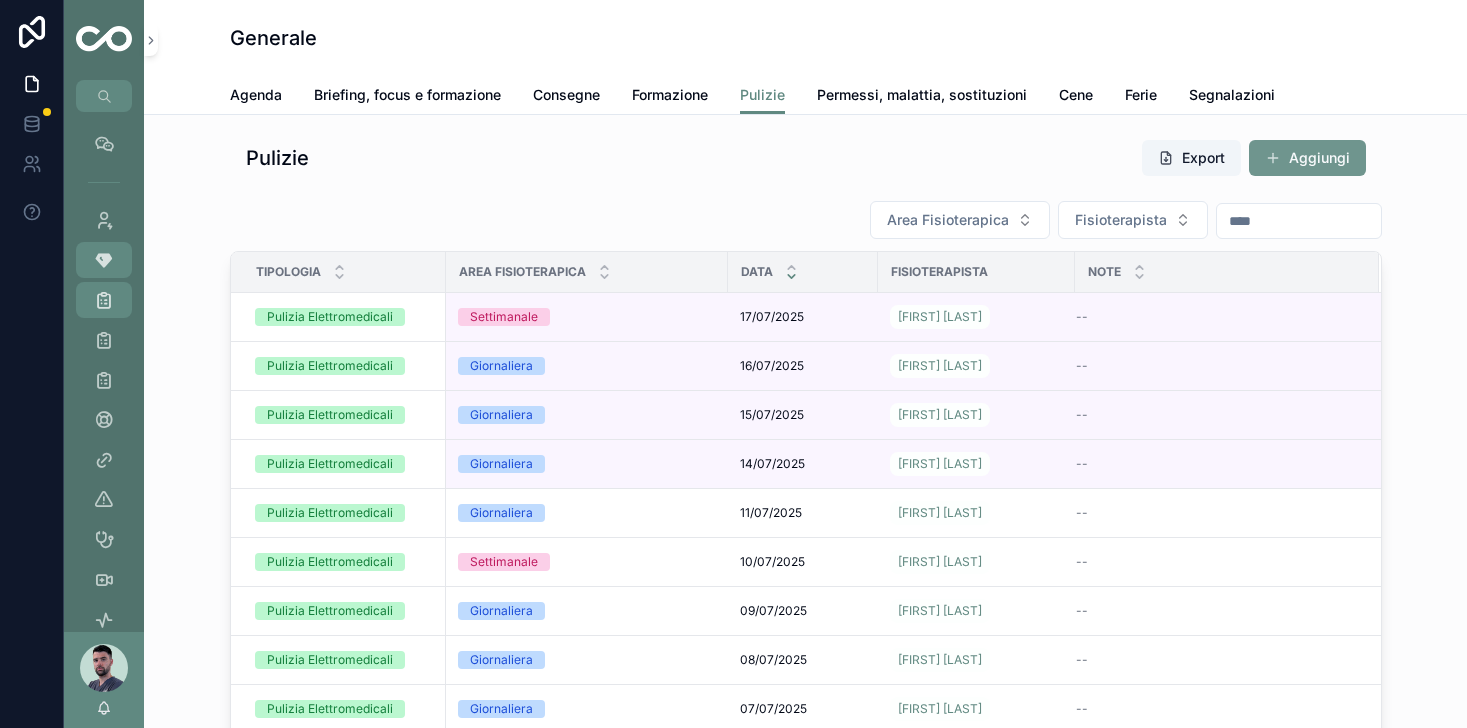 click on "Aggiungi" at bounding box center (1307, 158) 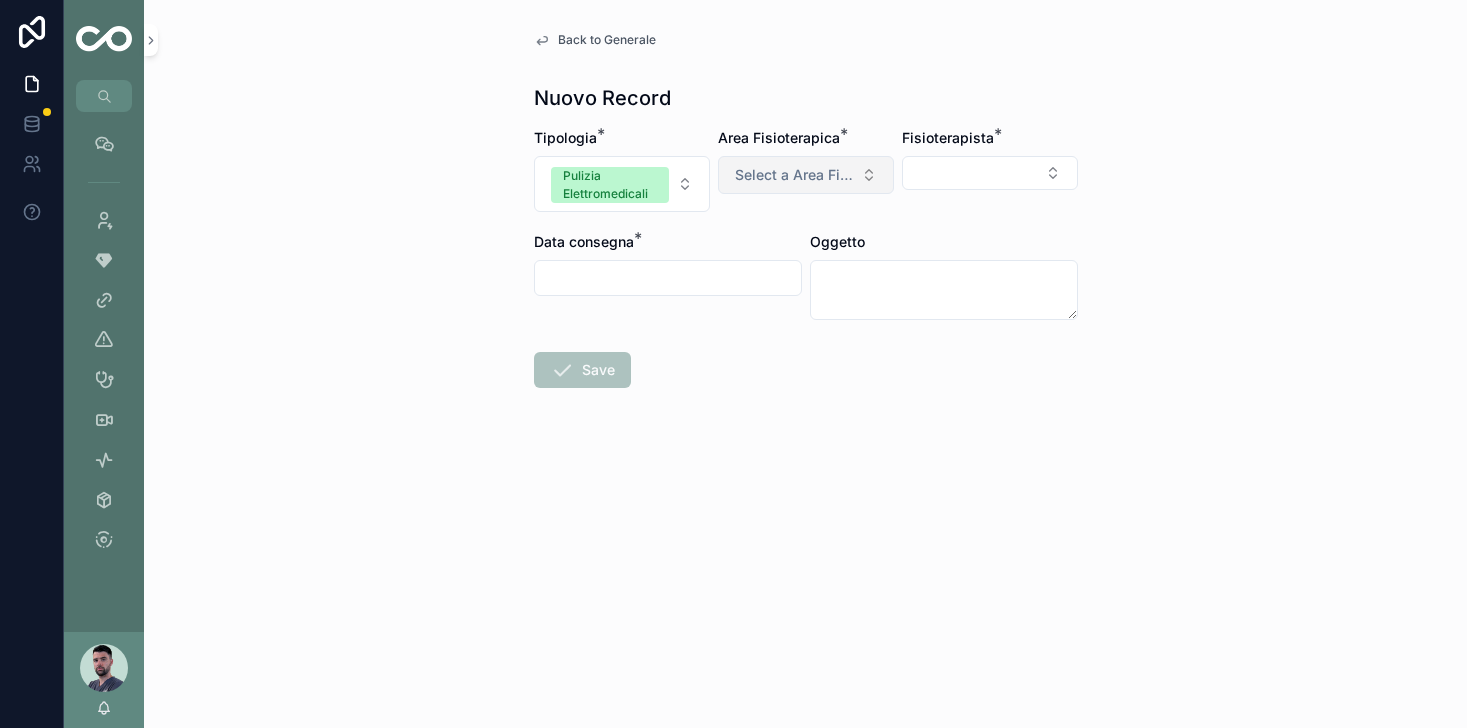 click on "Select a Area Fisioterapica" at bounding box center (806, 175) 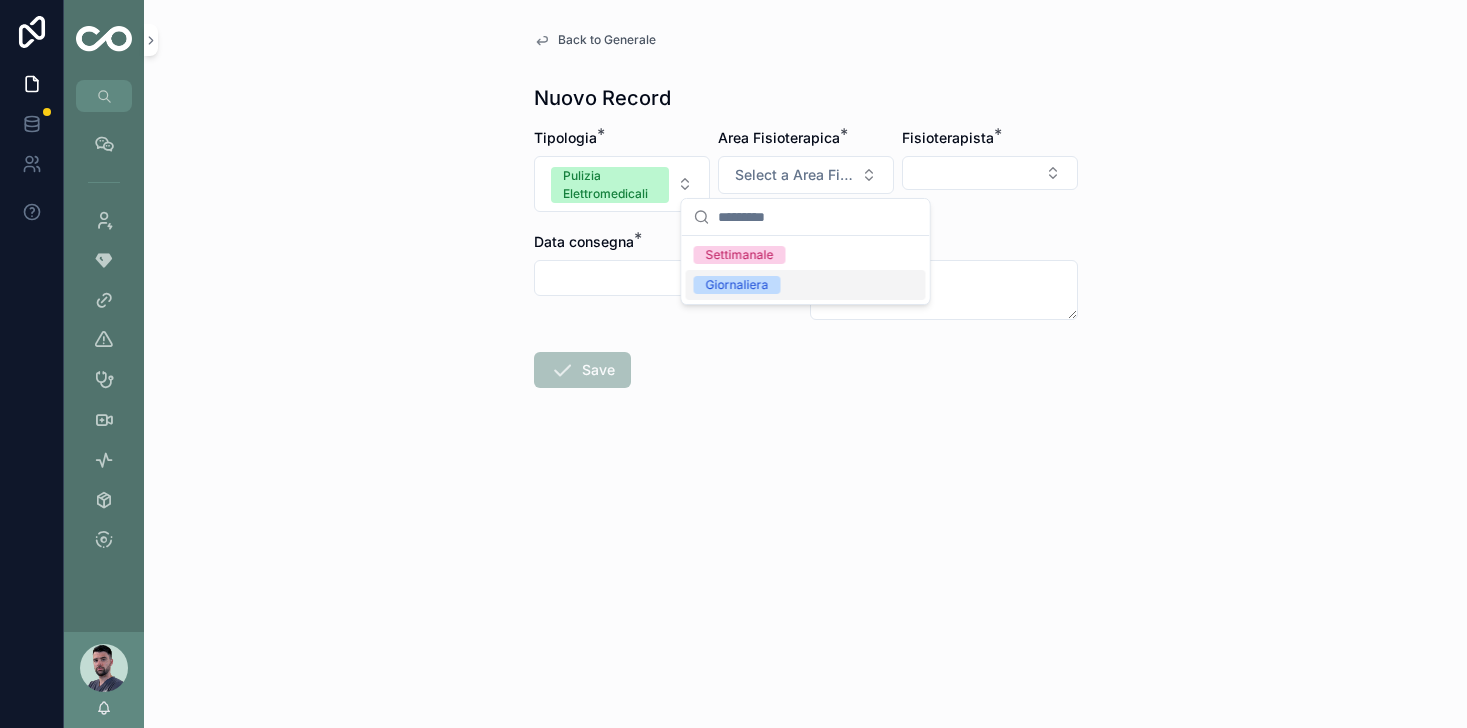 click on "Giornaliera" at bounding box center (737, 285) 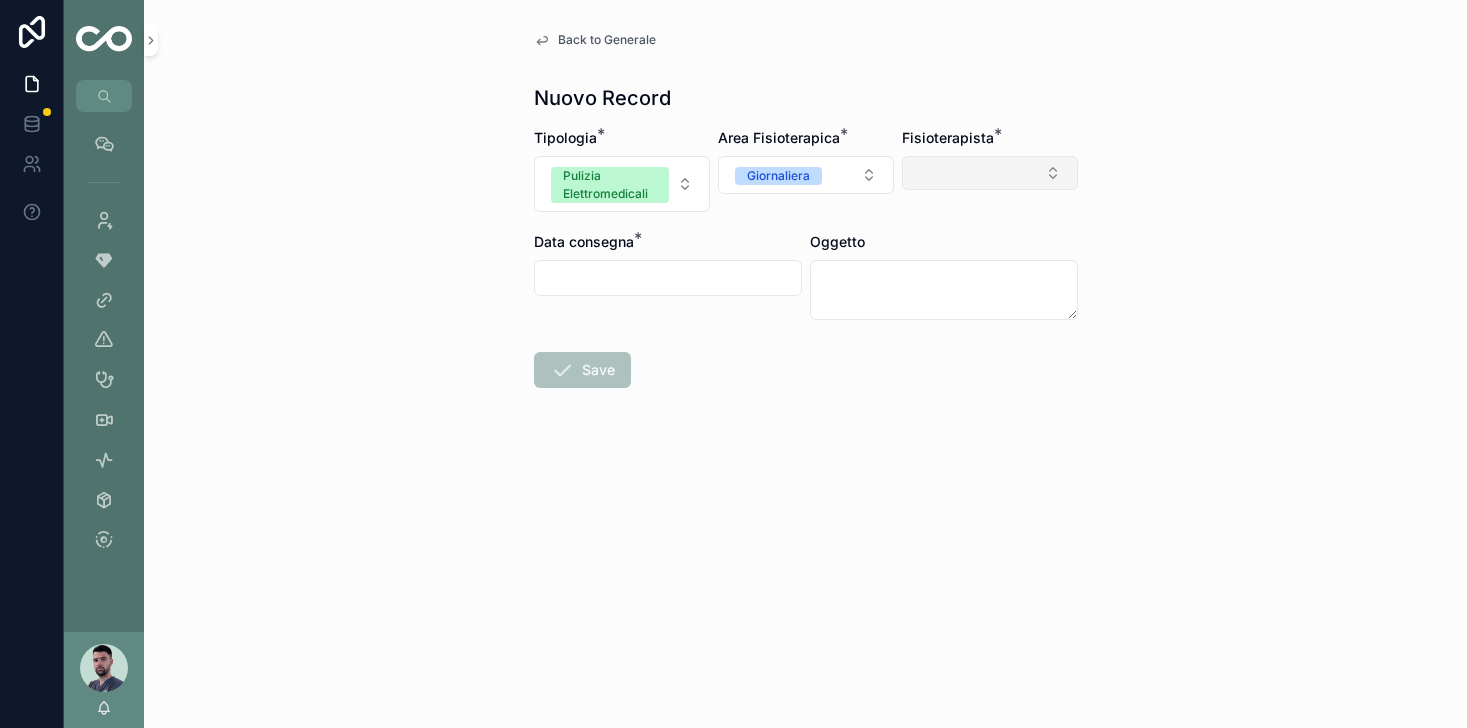 click at bounding box center [990, 173] 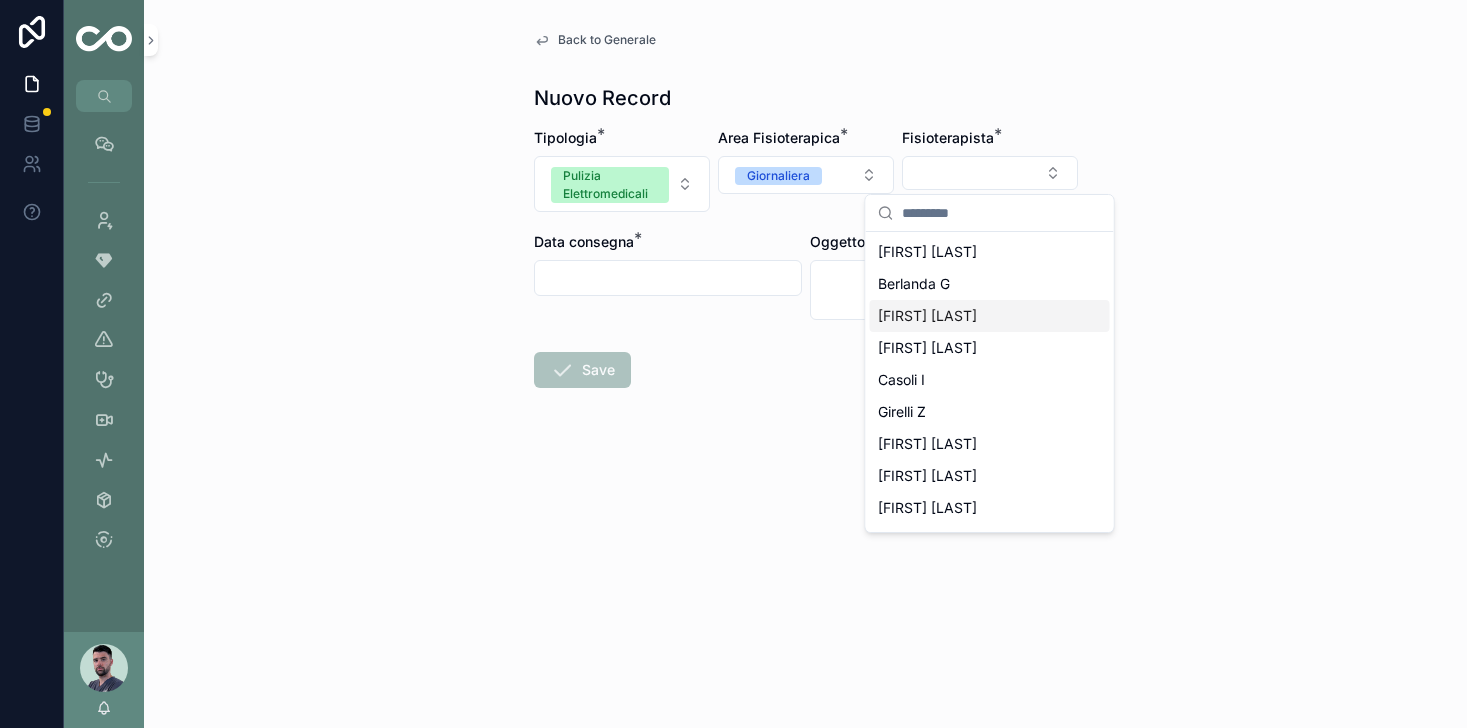 click on "[FIRST] [LAST]" at bounding box center [927, 316] 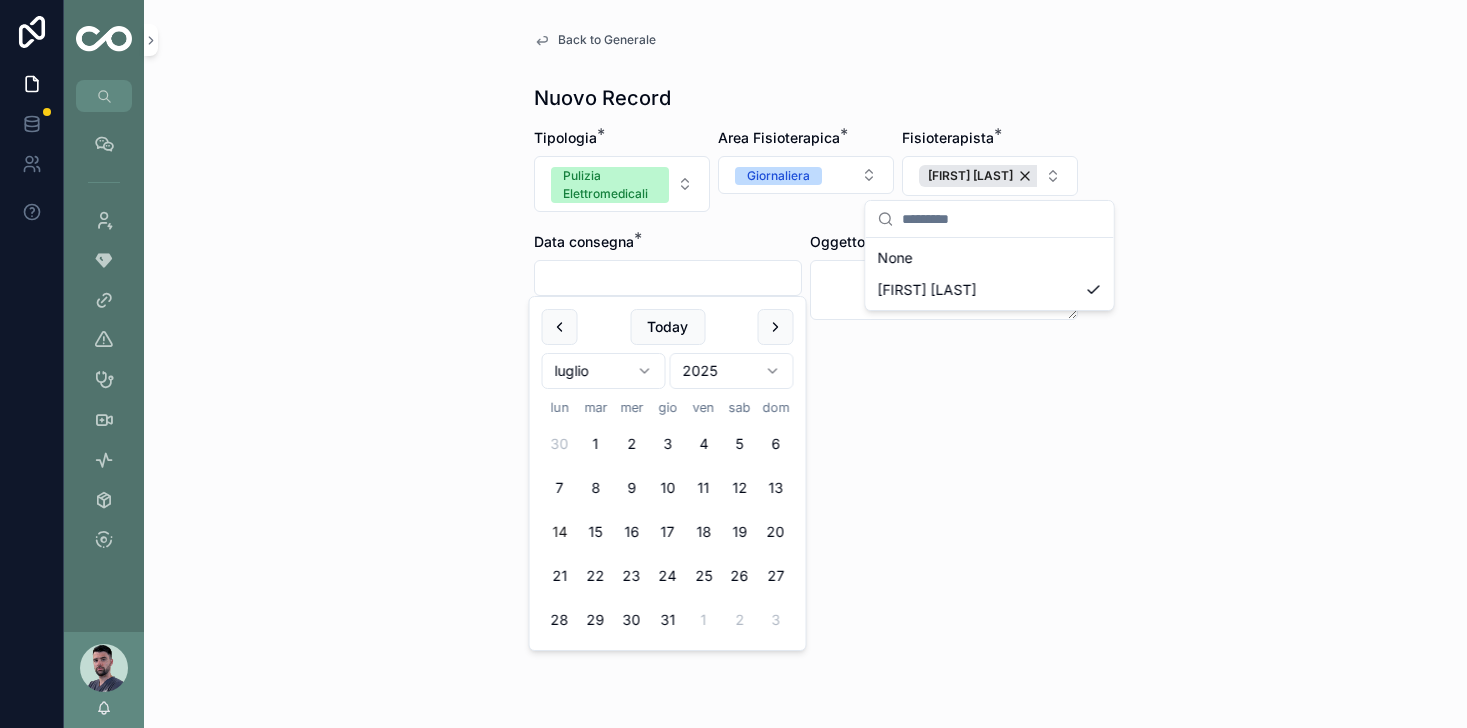 click at bounding box center (668, 278) 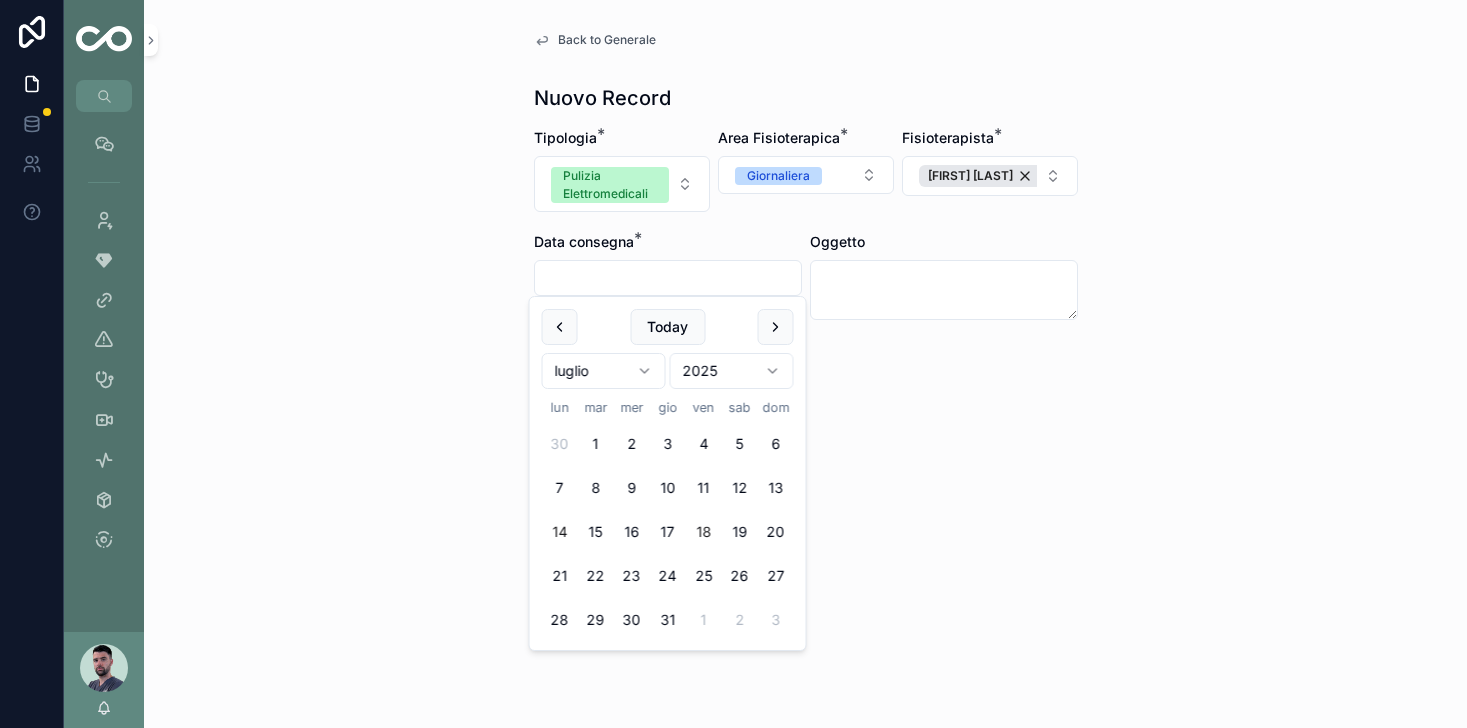 click on "18" at bounding box center (704, 532) 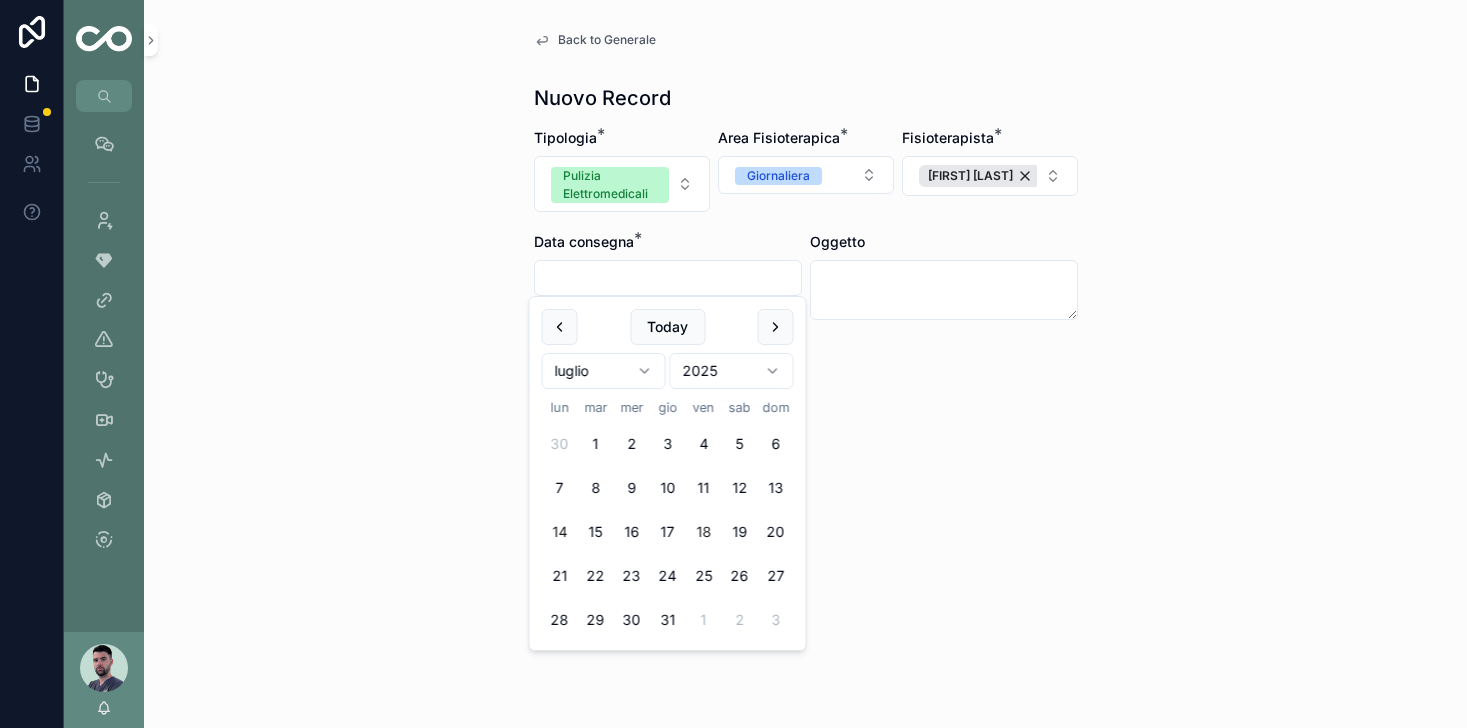 type on "**********" 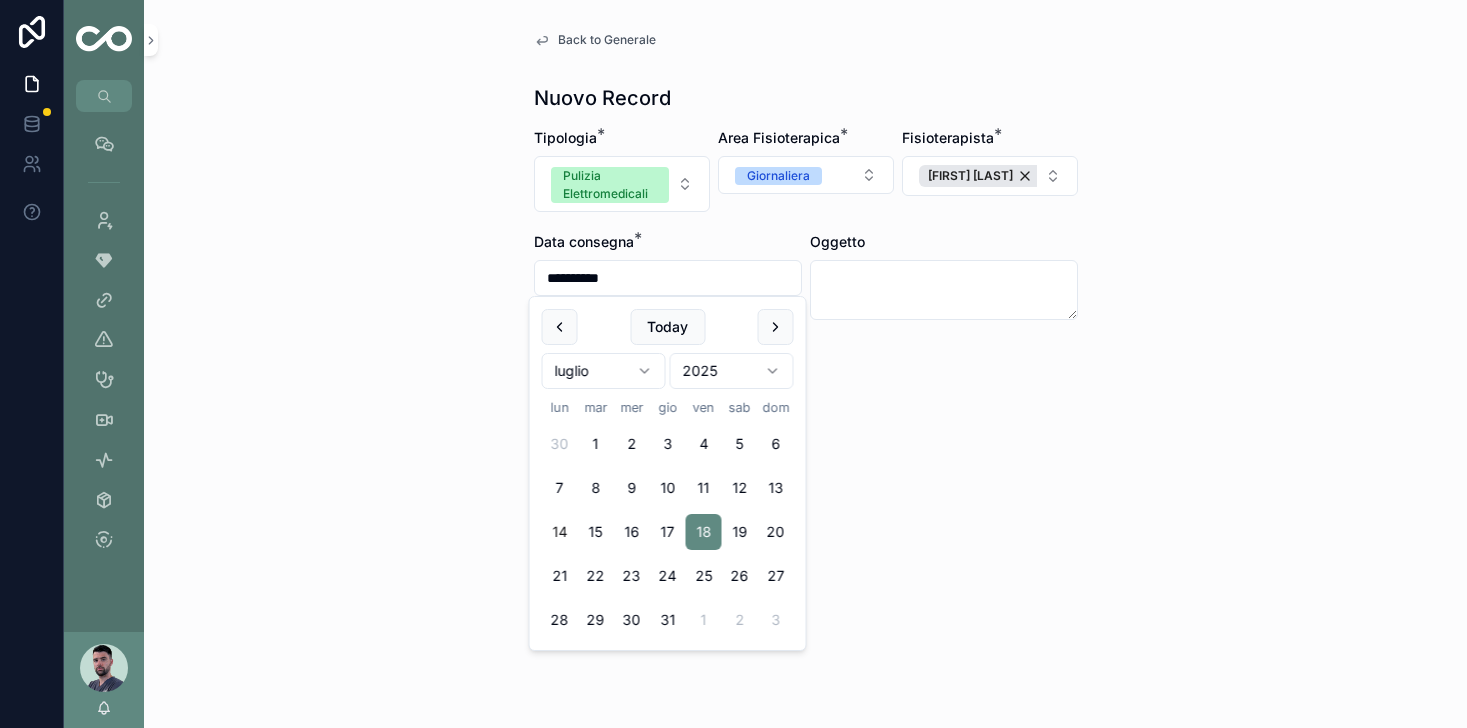 drag, startPoint x: 826, startPoint y: 500, endPoint x: 594, endPoint y: 375, distance: 263.53177 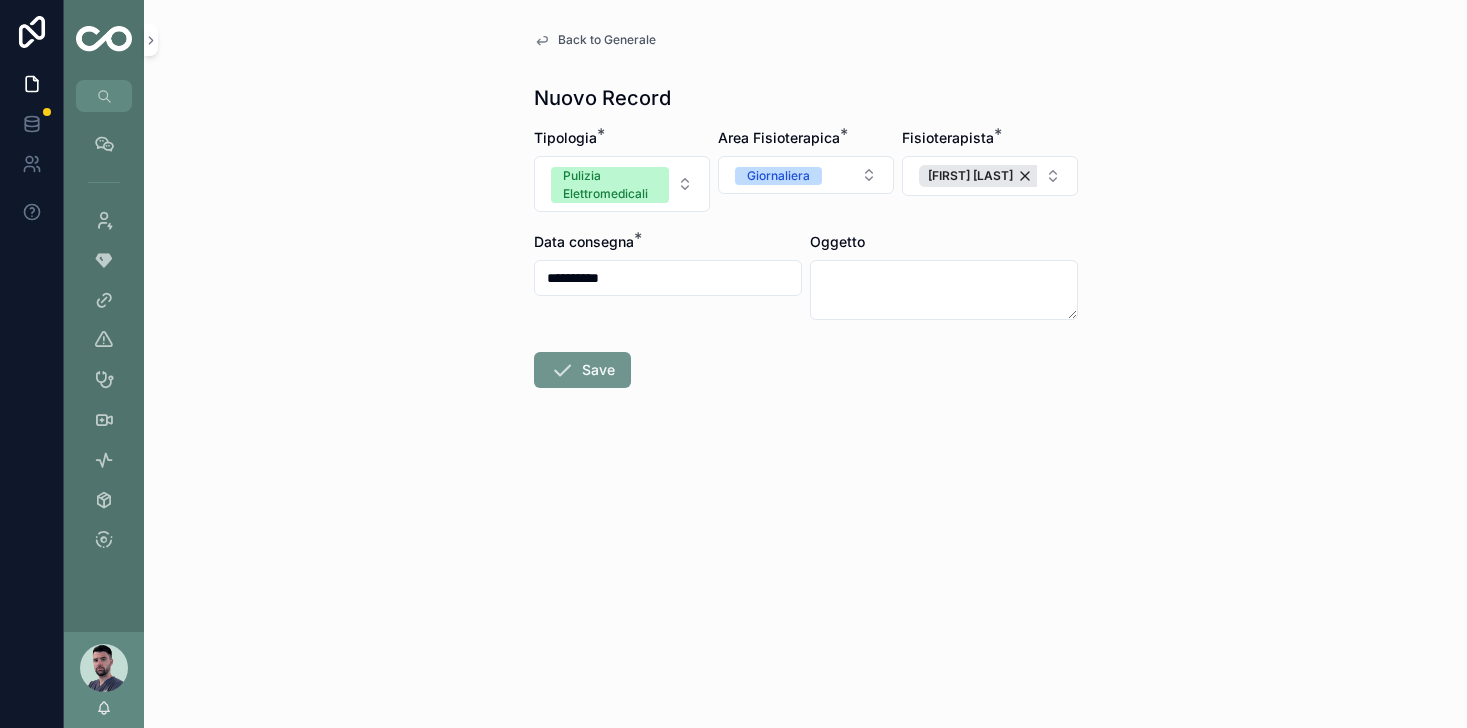 click on "Save" at bounding box center (582, 370) 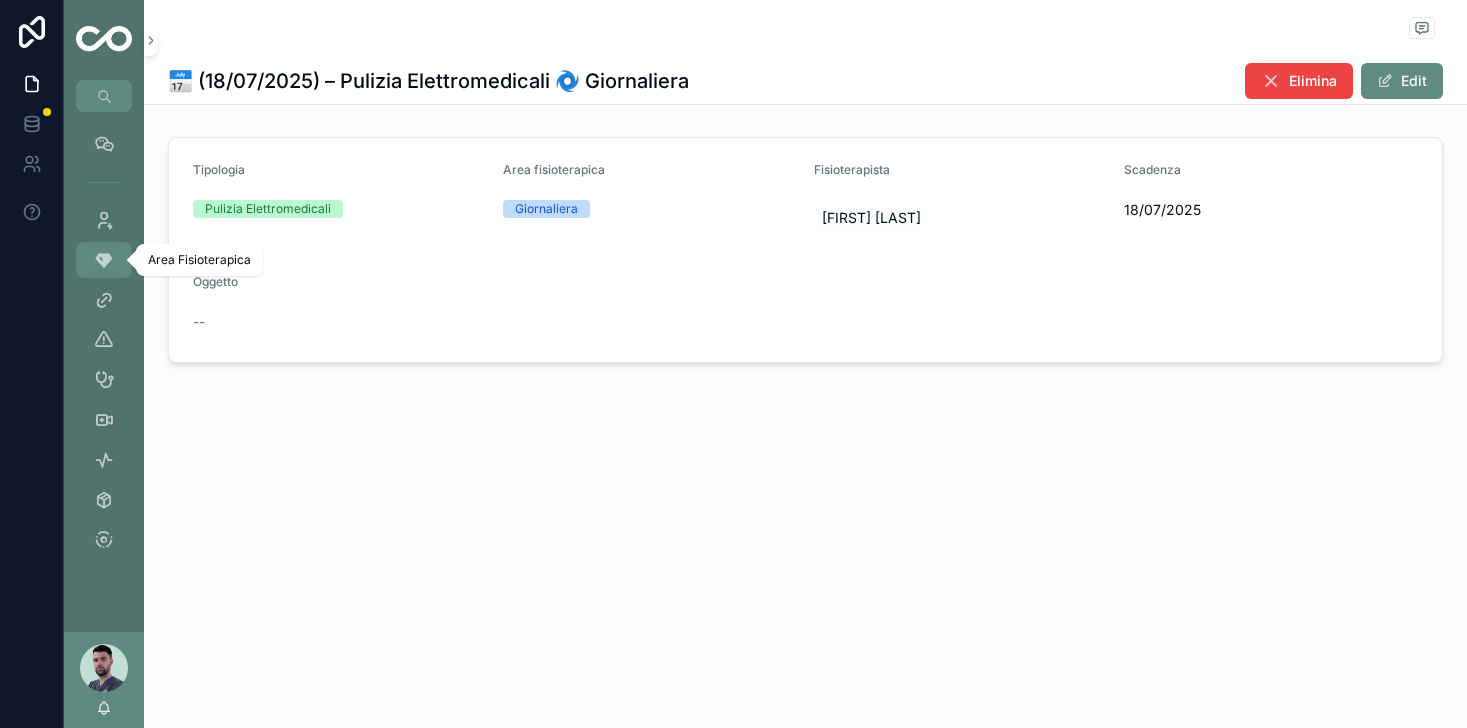 click at bounding box center [104, 260] 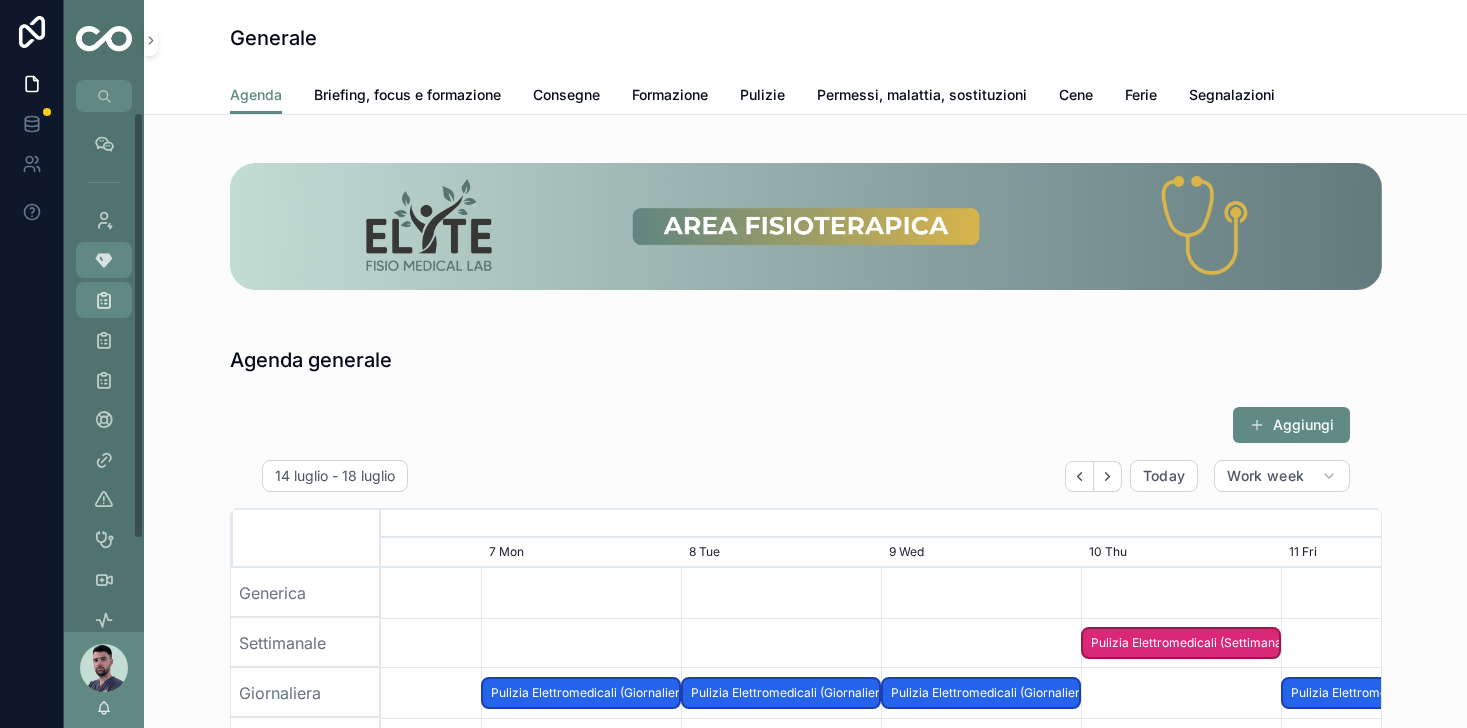 scroll, scrollTop: 0, scrollLeft: 1500, axis: horizontal 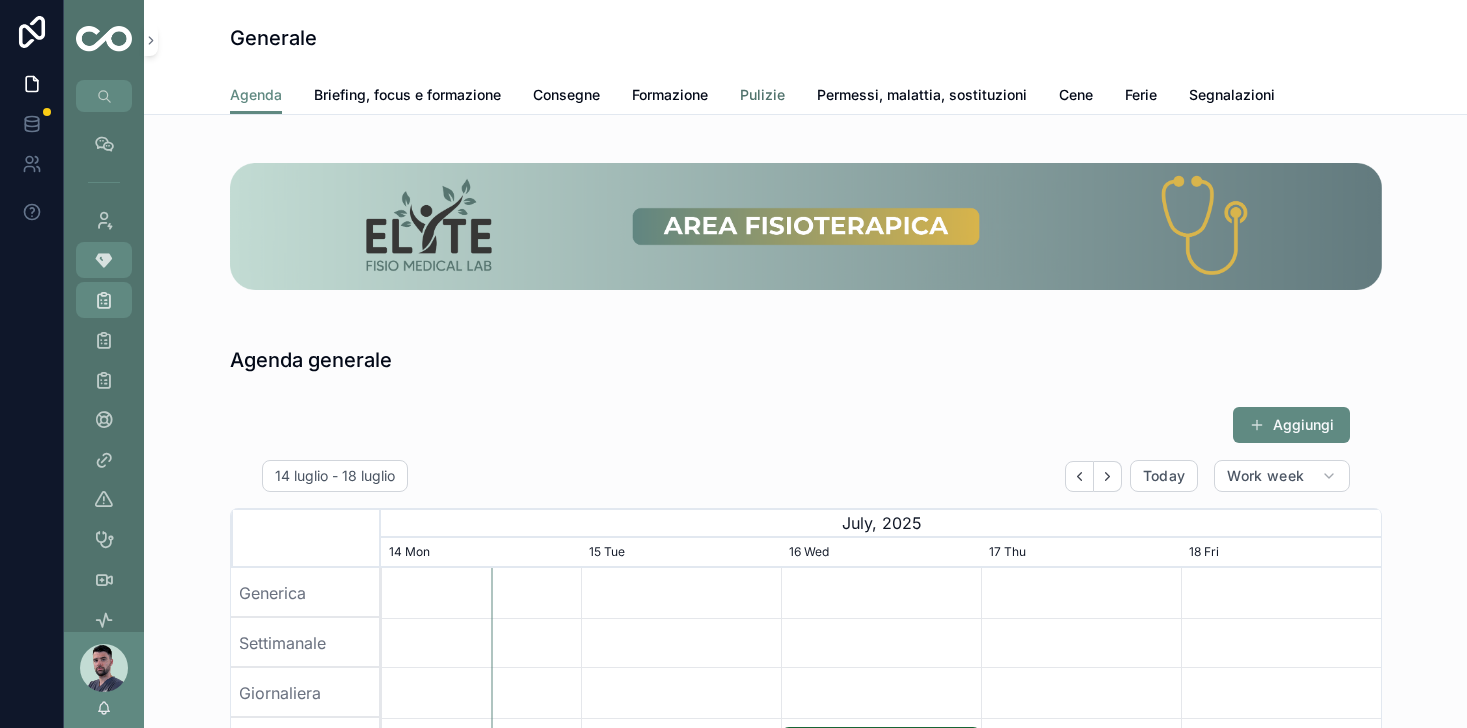 click on "Pulizie" at bounding box center (762, 95) 